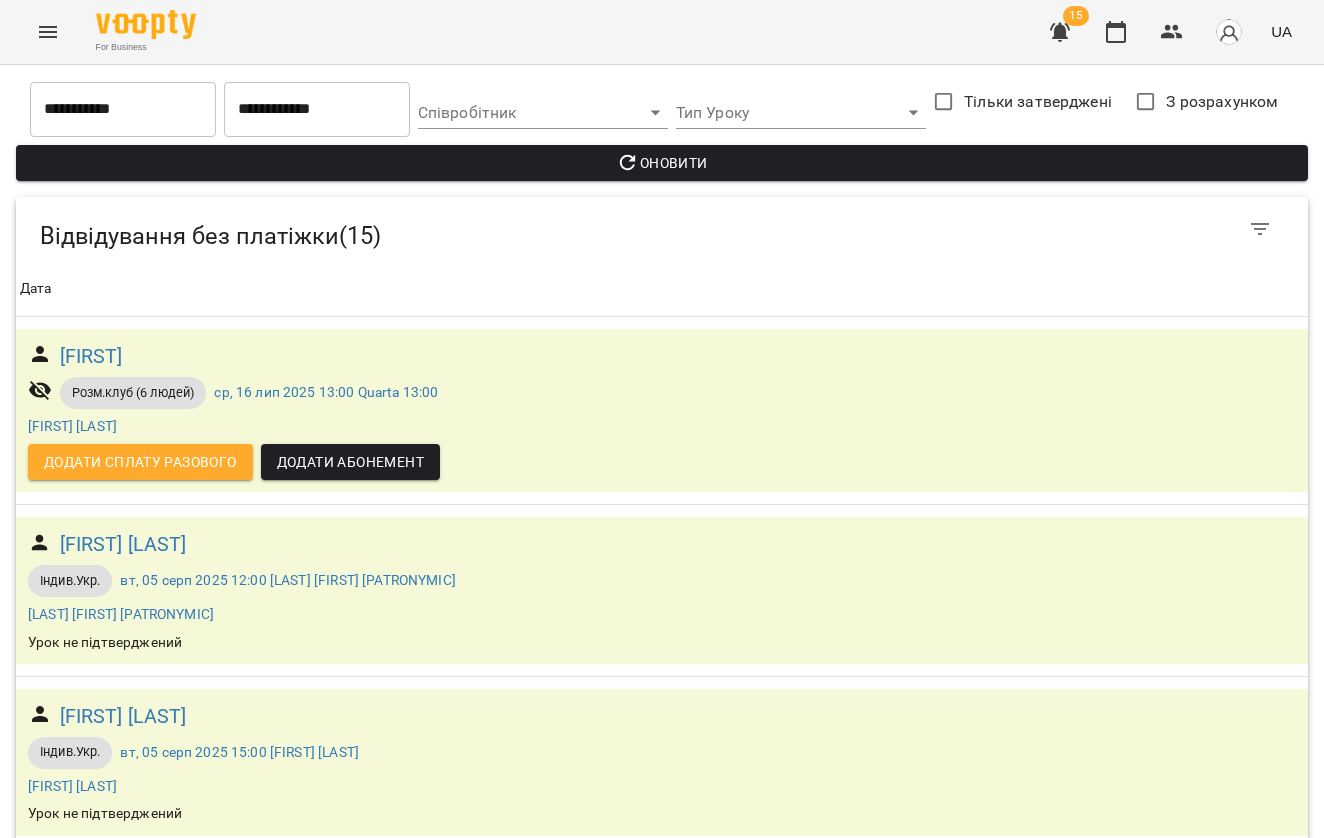 scroll, scrollTop: 0, scrollLeft: 0, axis: both 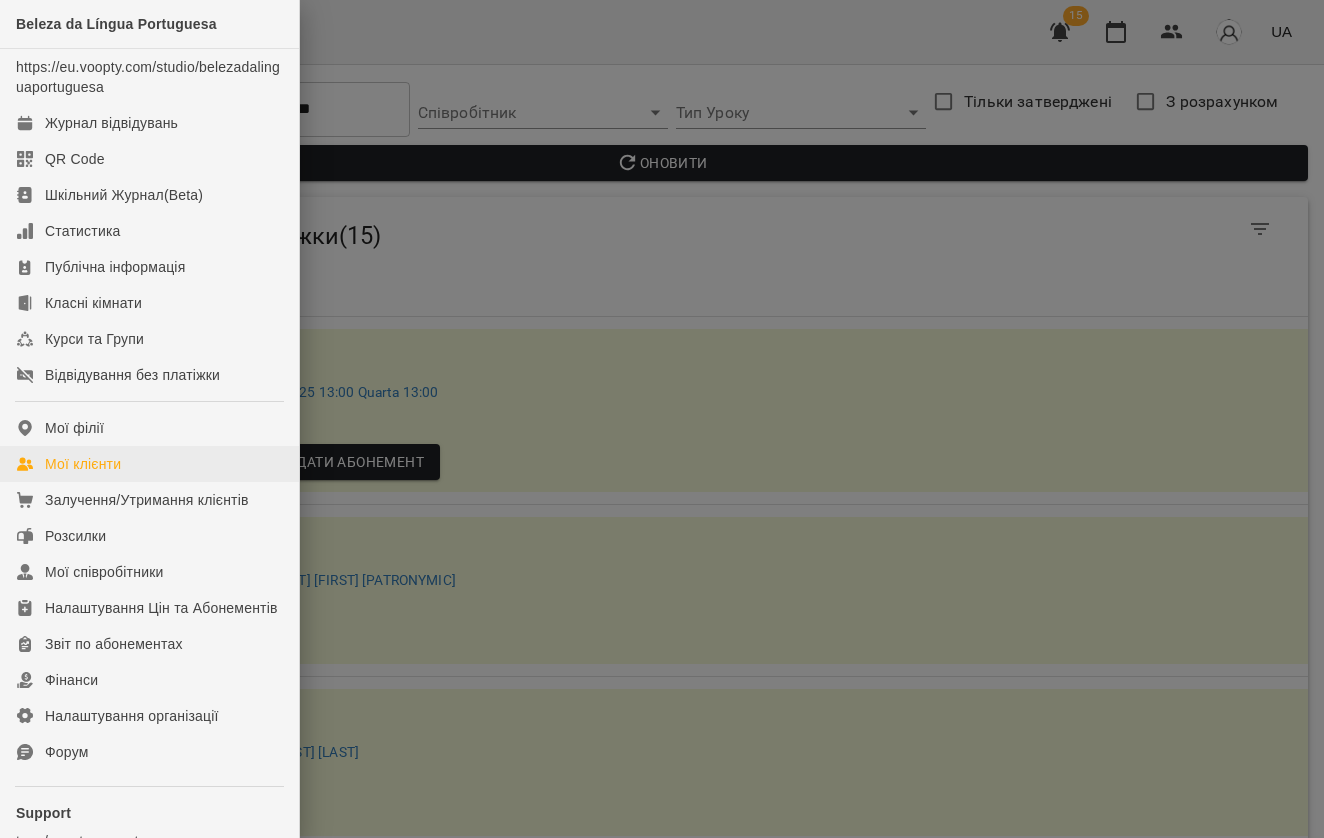 click on "Мої клієнти" at bounding box center (83, 464) 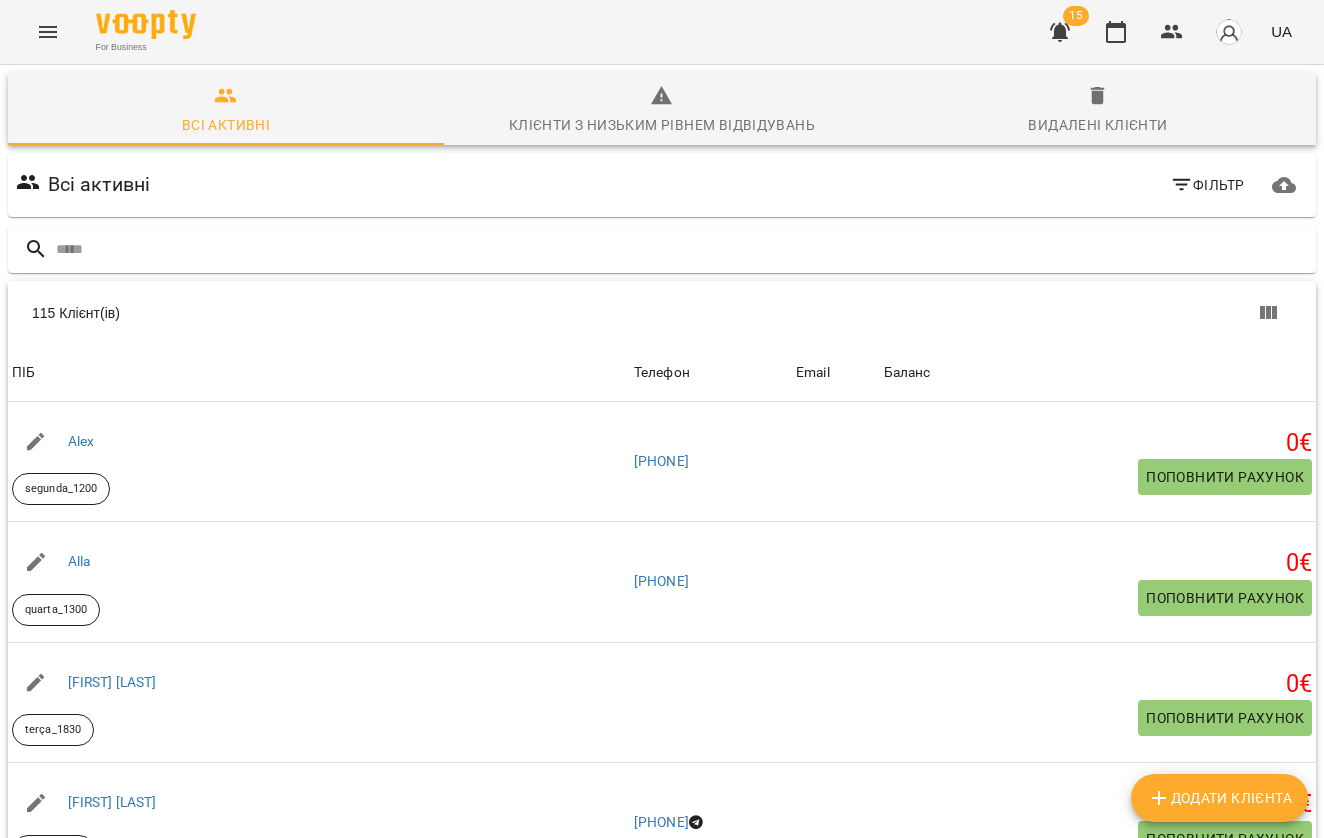 click on "Додати клієнта" at bounding box center [1219, 798] 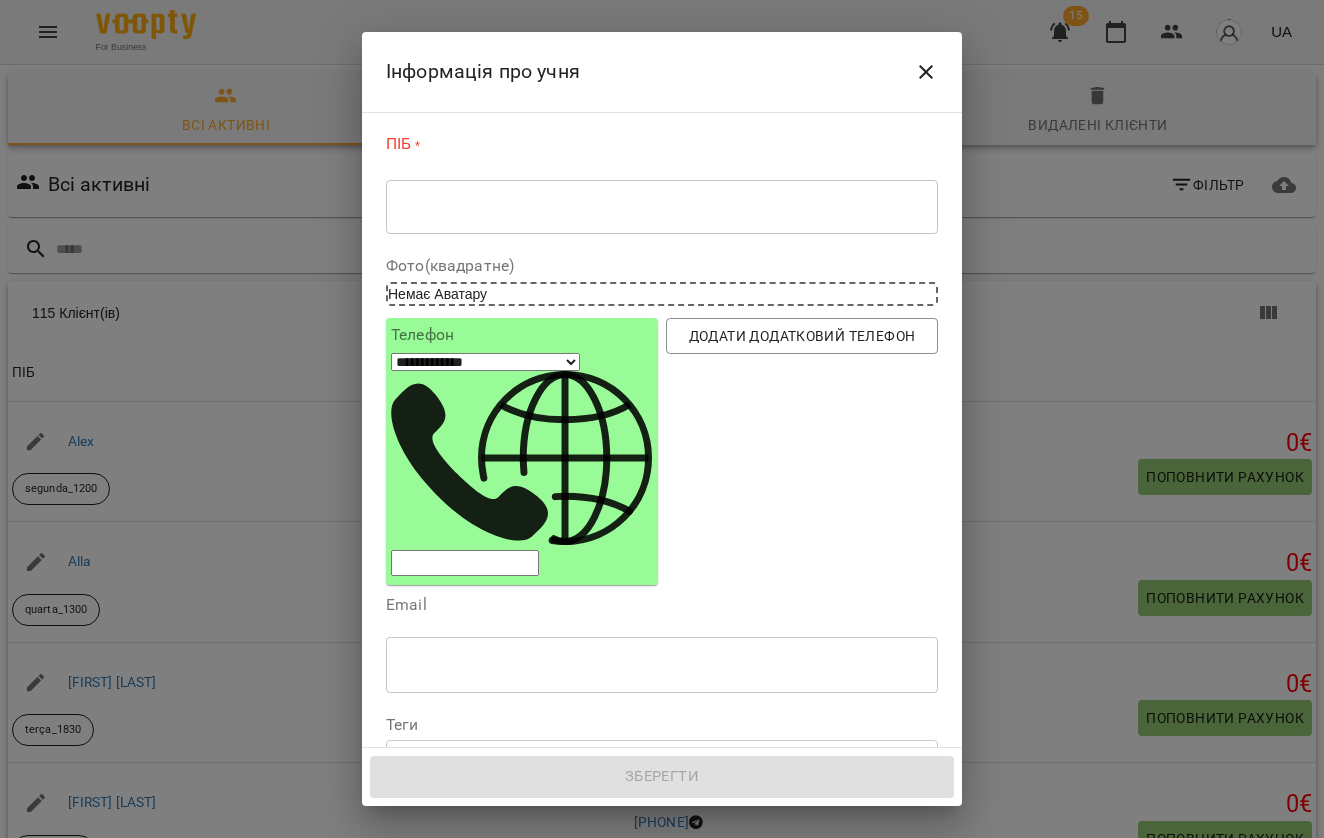 click at bounding box center (662, 207) 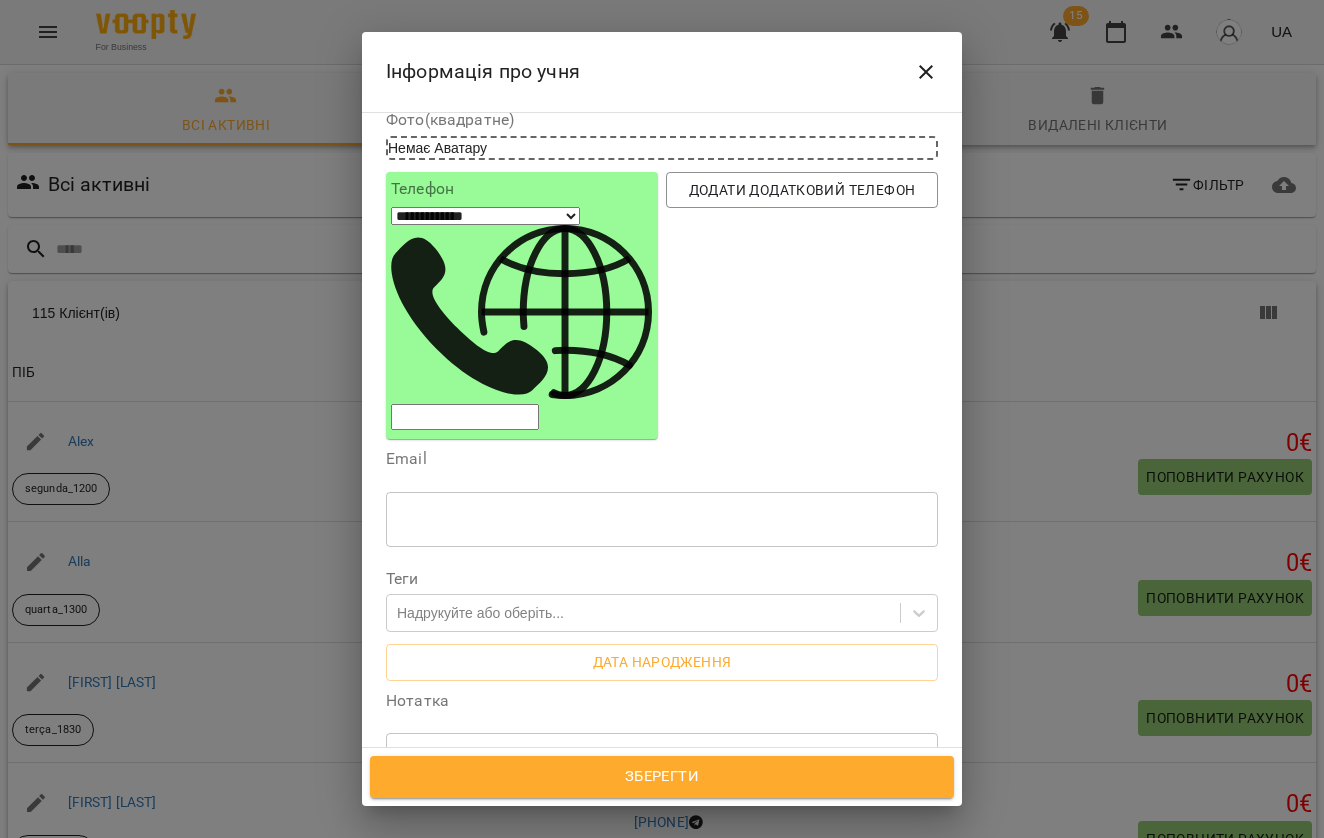 scroll, scrollTop: 192, scrollLeft: 0, axis: vertical 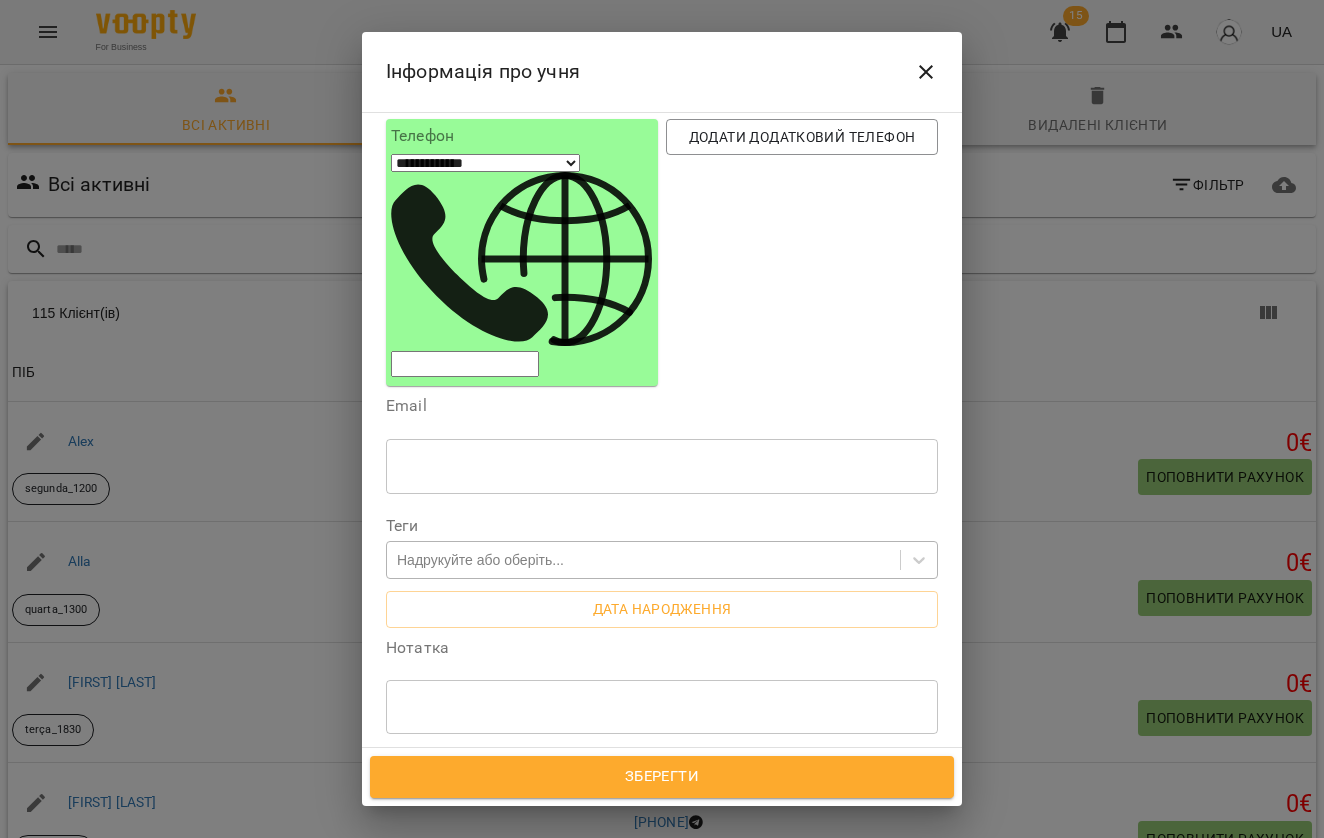 type on "*****" 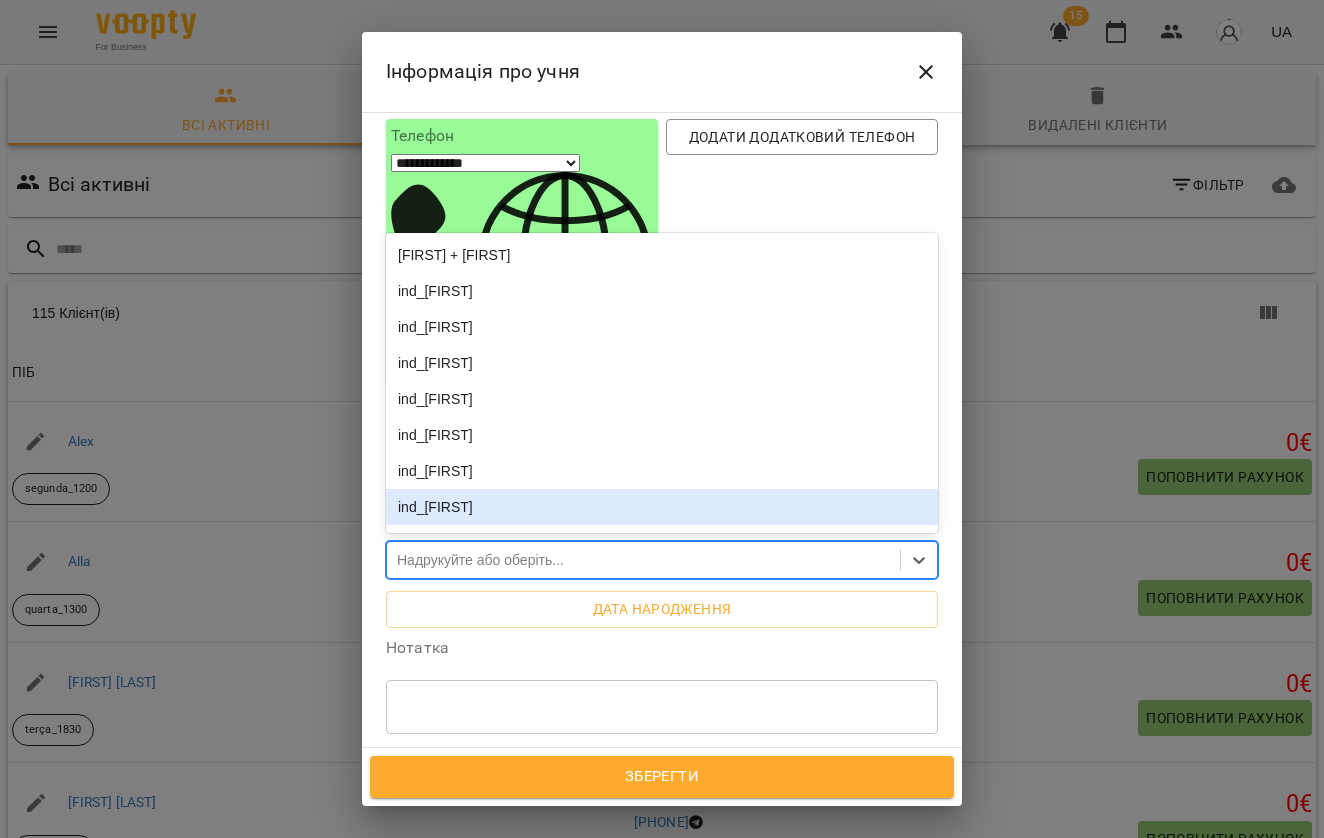 click on "ind_[FIRST]" at bounding box center [662, 507] 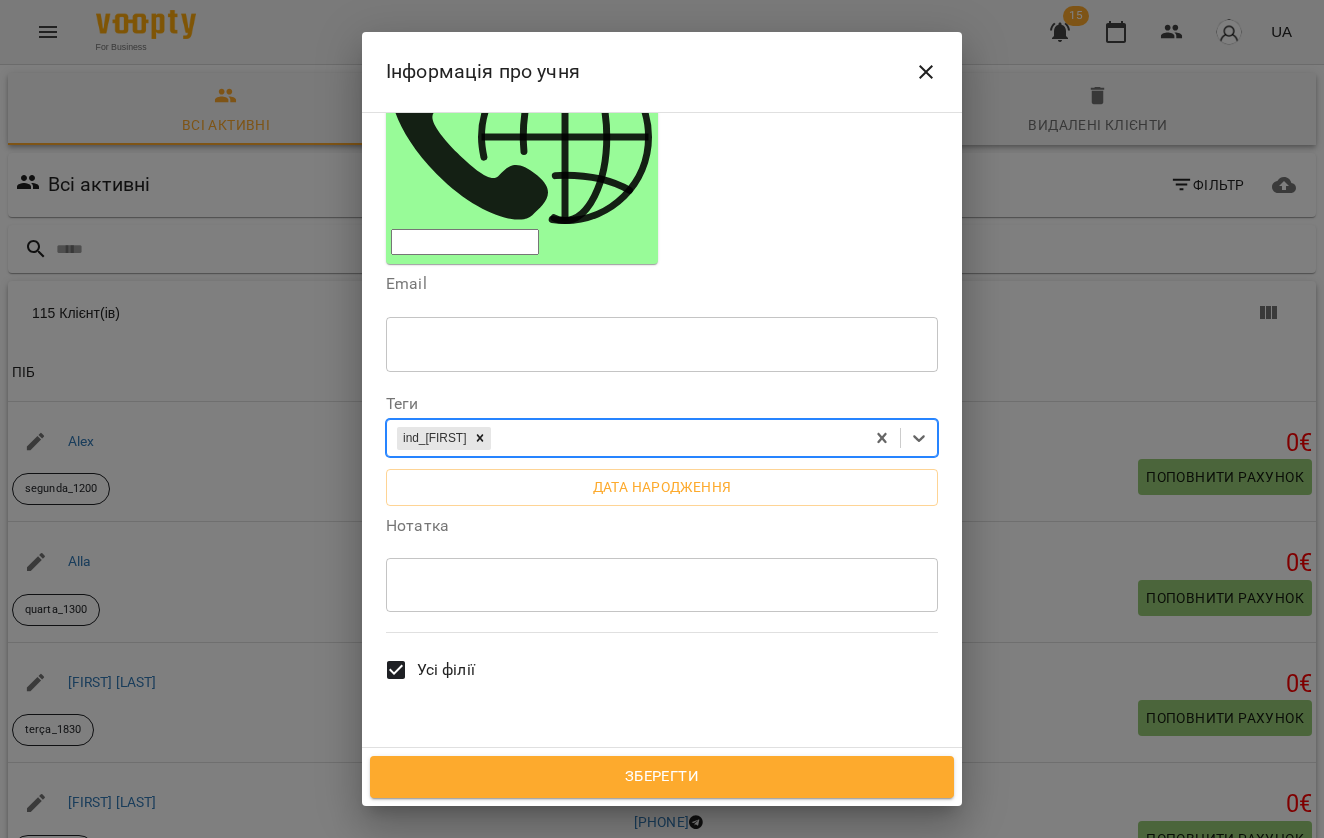 scroll, scrollTop: 318, scrollLeft: 0, axis: vertical 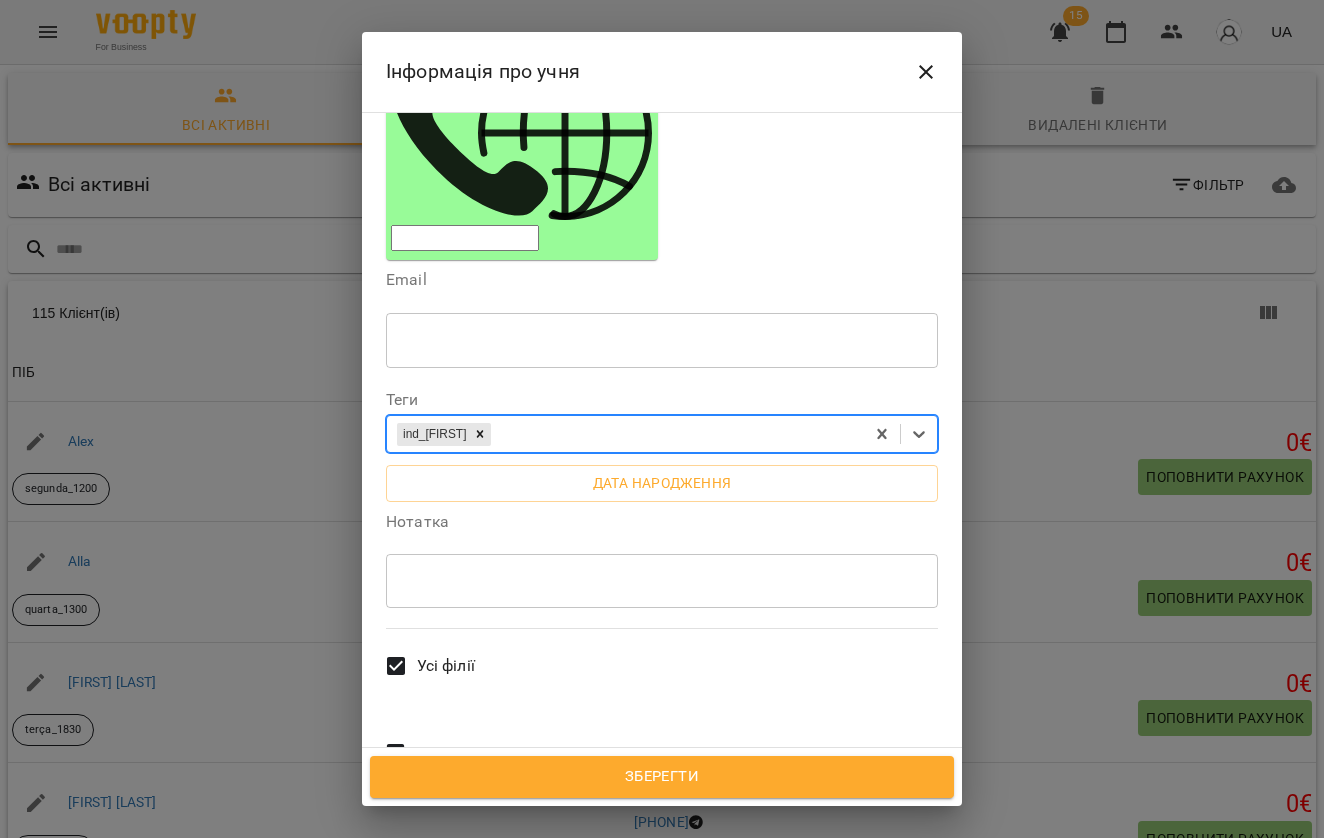 click on "Всі викладачі" at bounding box center (468, 753) 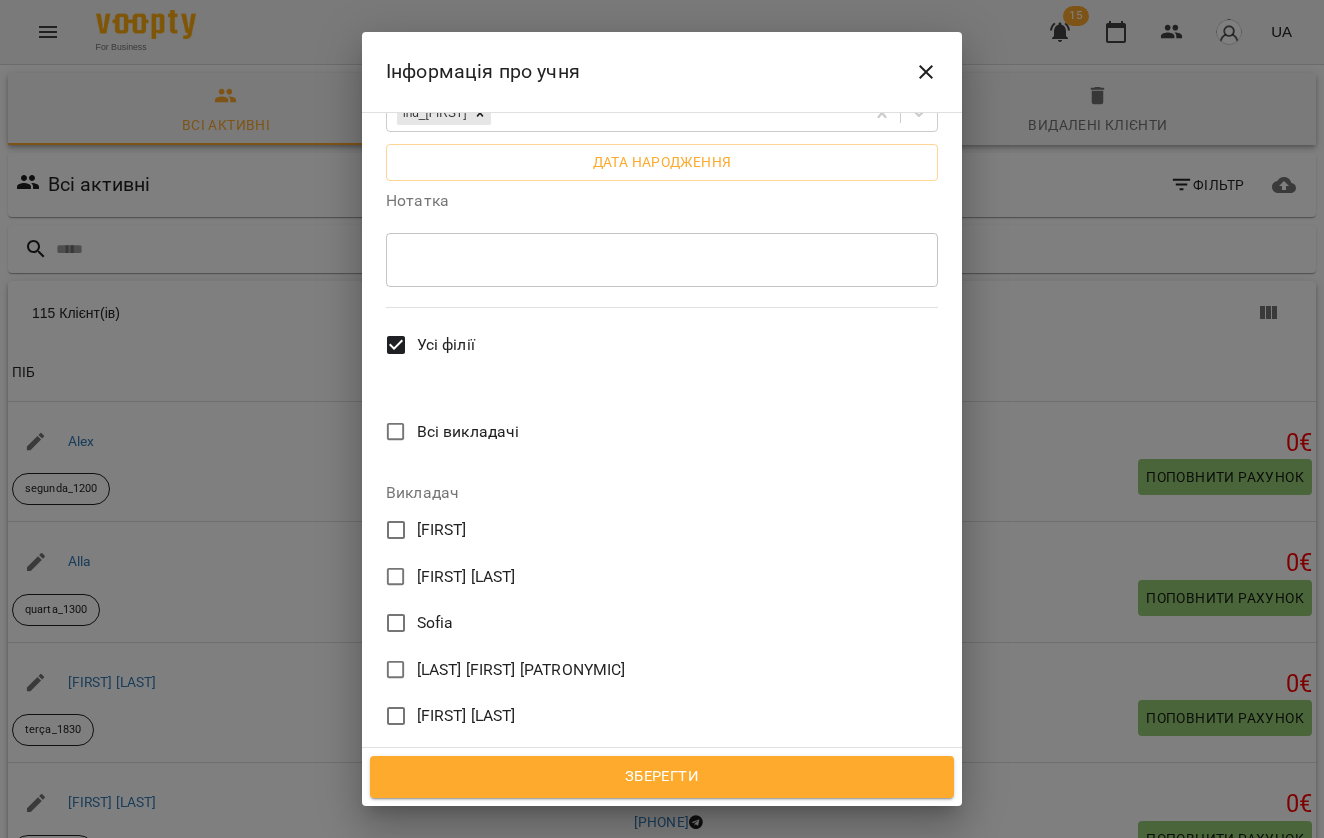 scroll, scrollTop: 648, scrollLeft: 0, axis: vertical 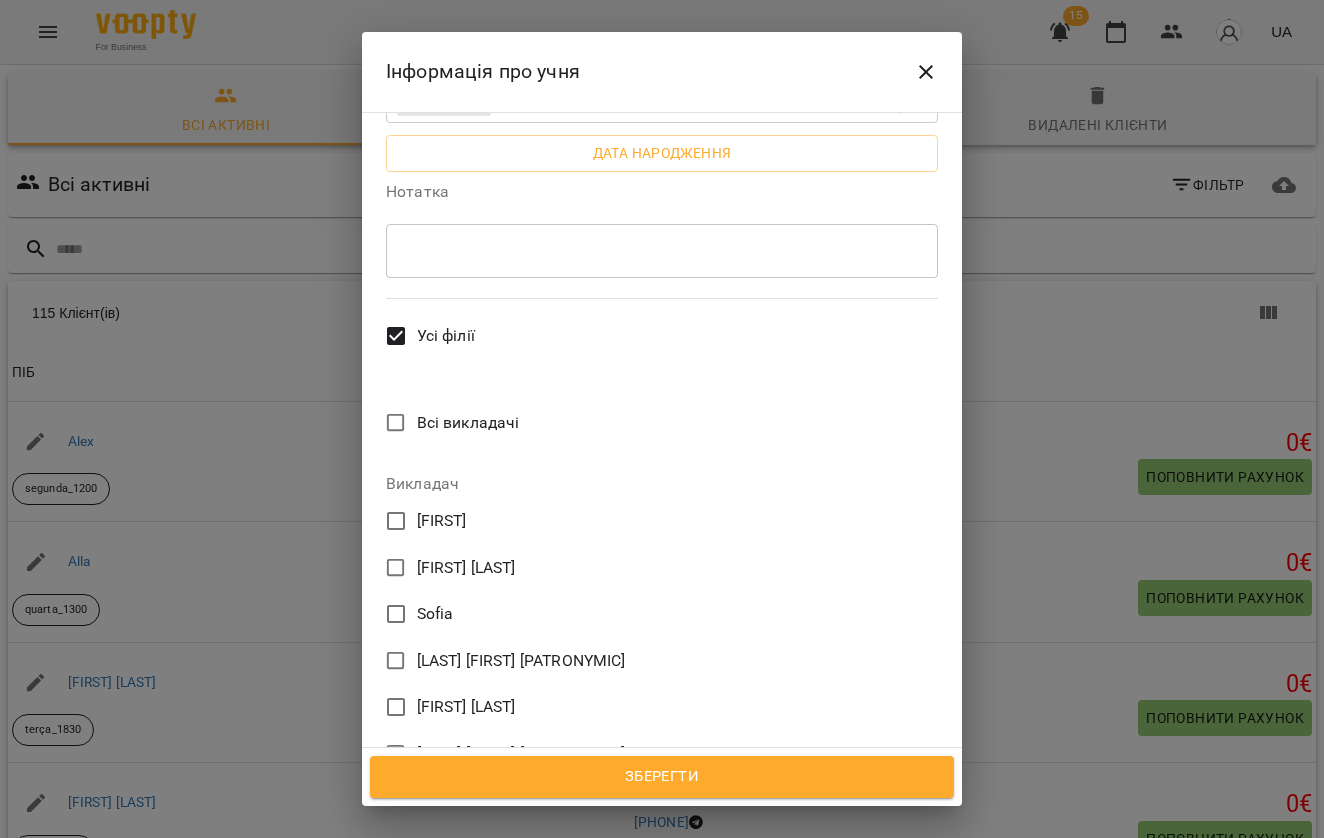 click on "[FIRST] [LAST]" at bounding box center (466, 707) 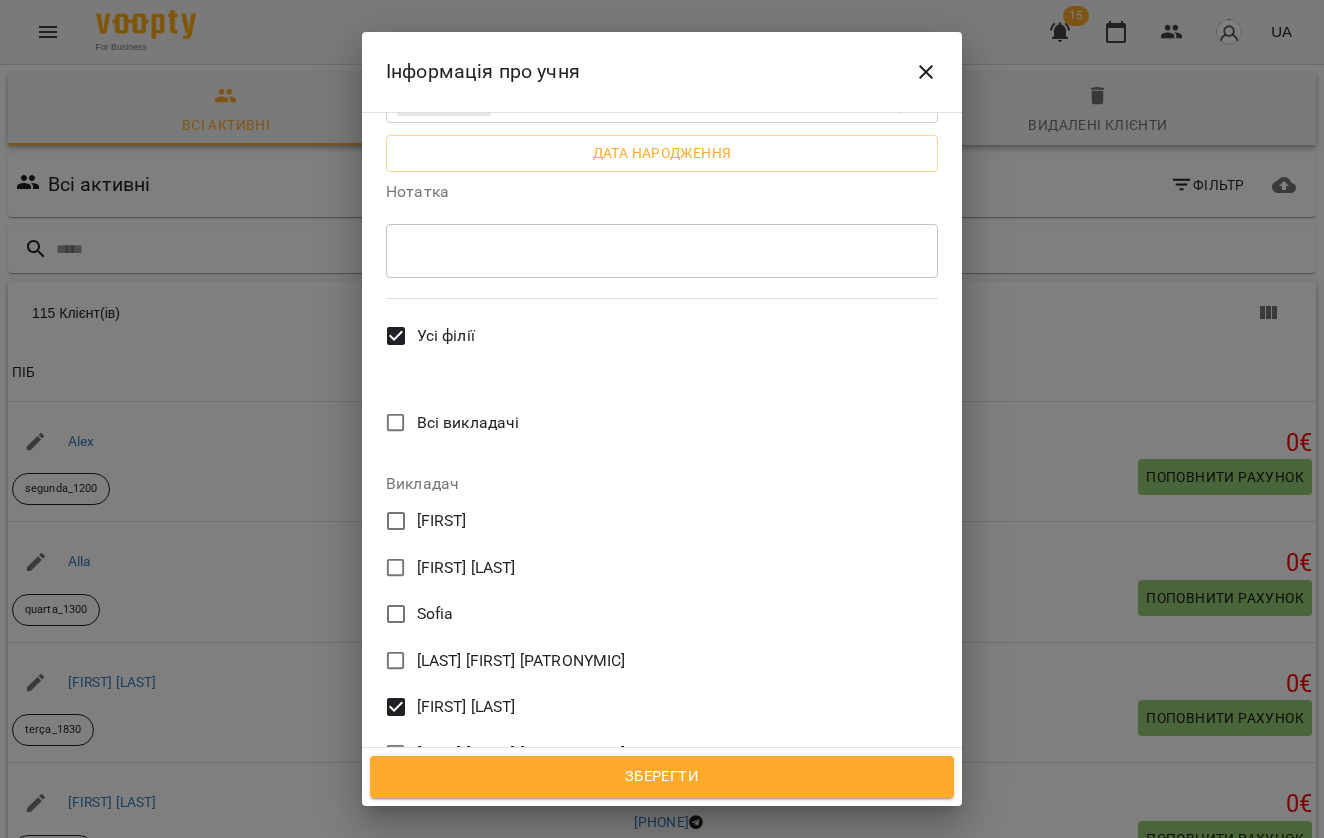 click on "Зберегти" at bounding box center [662, 777] 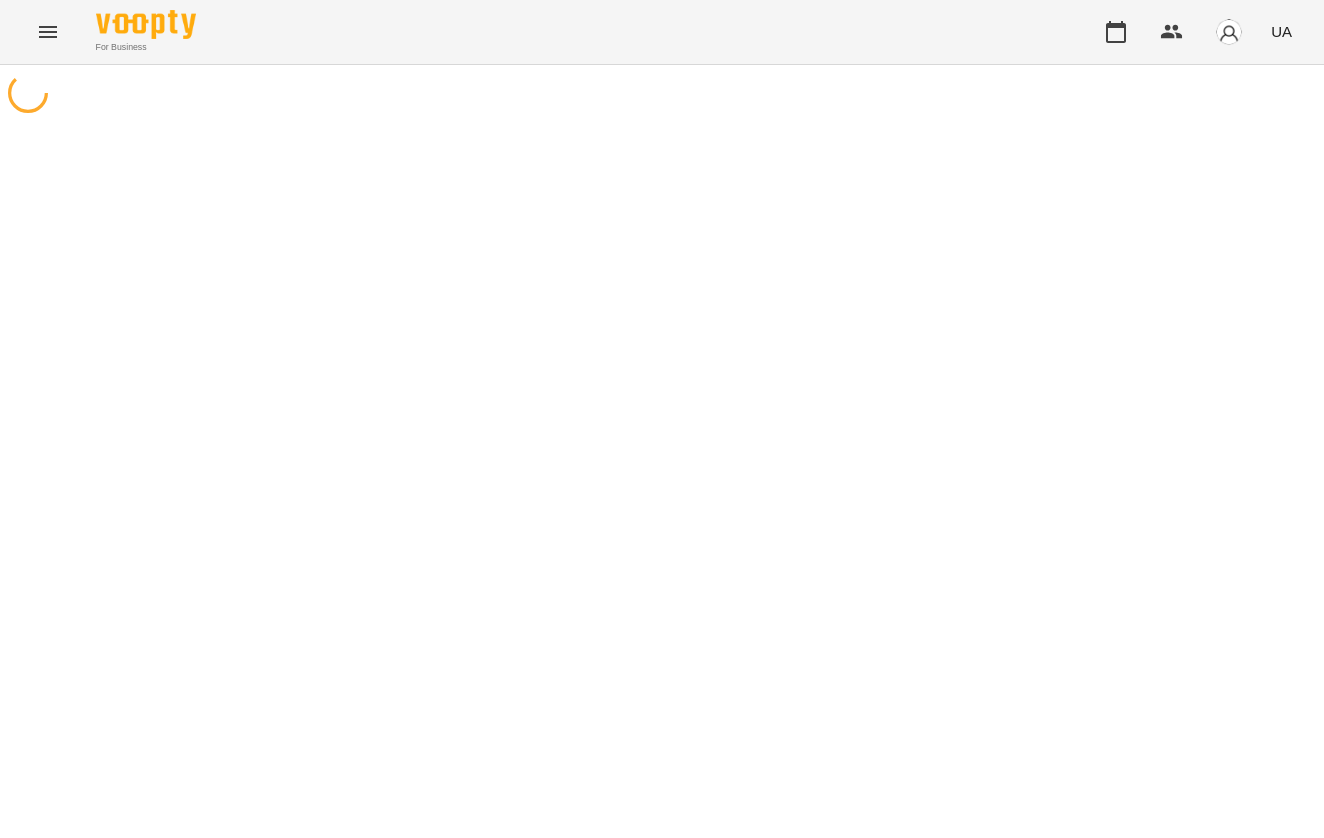 scroll, scrollTop: 0, scrollLeft: 0, axis: both 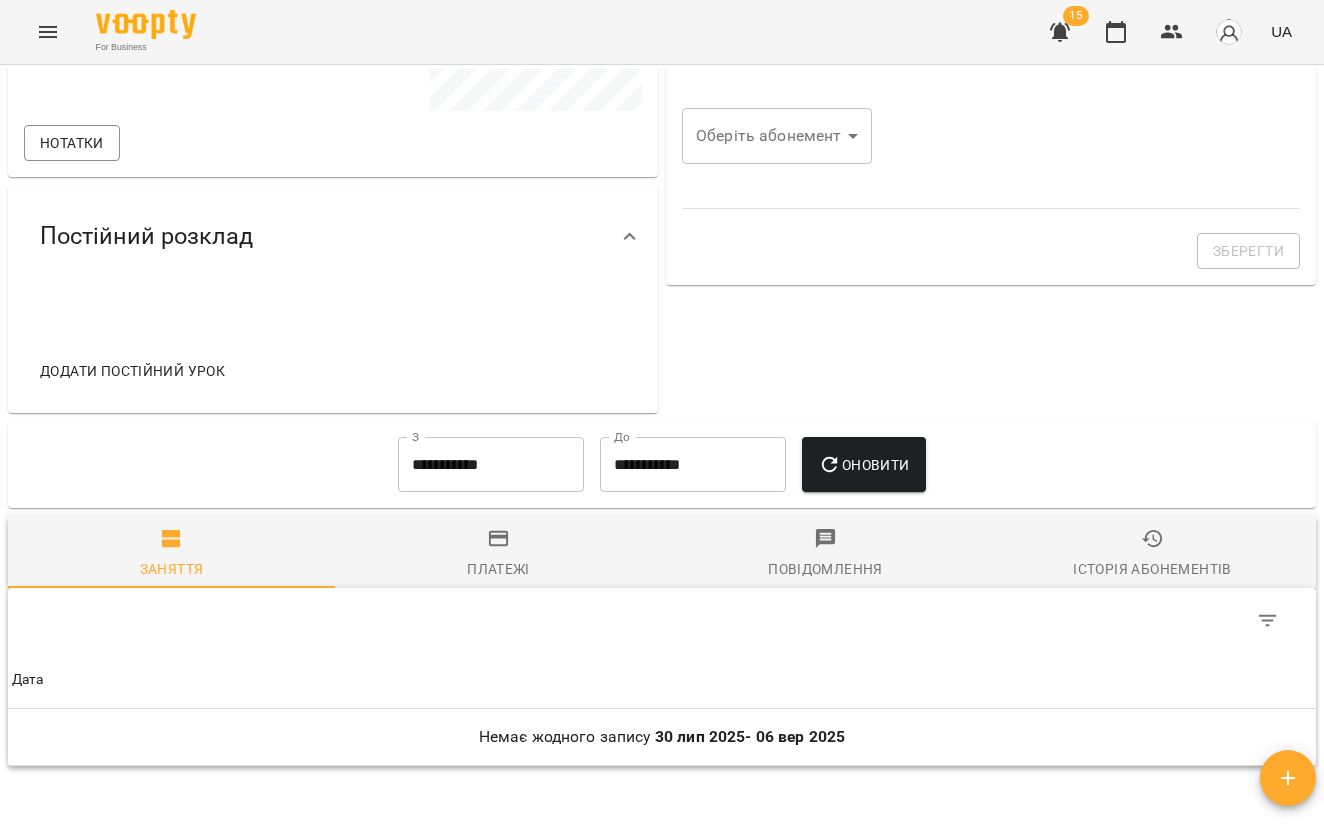 click on "Додати постійний урок" at bounding box center [132, 371] 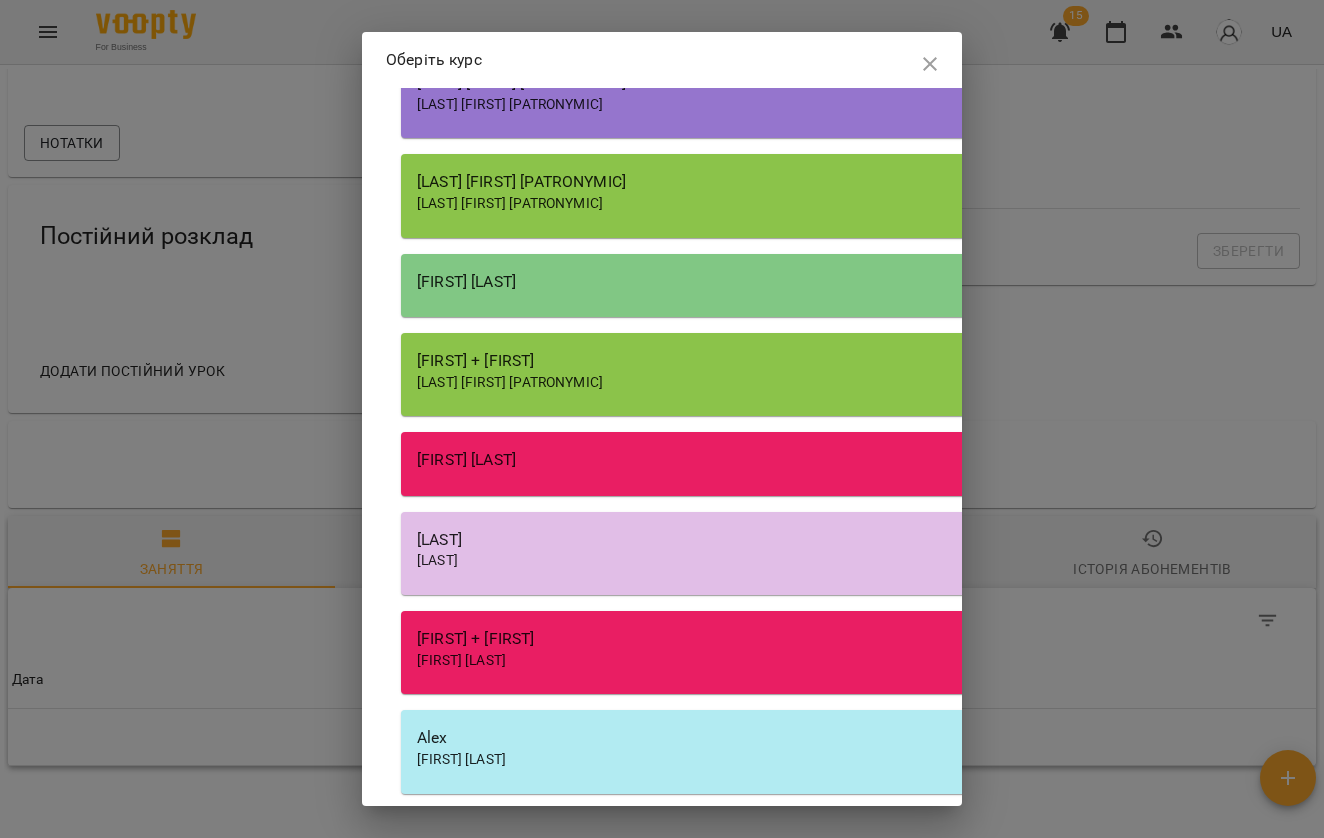 scroll, scrollTop: 2162, scrollLeft: 0, axis: vertical 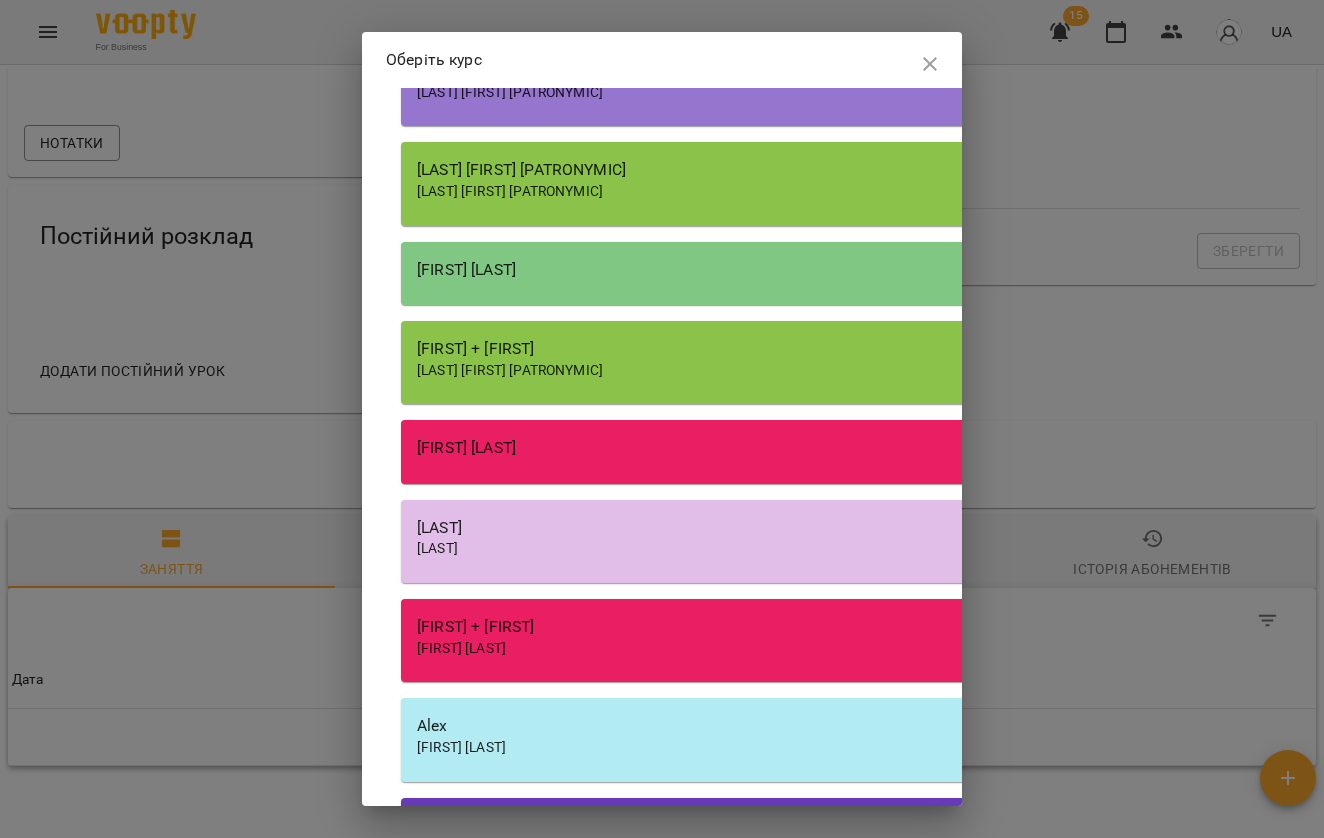 click on "[FIRST] [LAST]" at bounding box center [971, 448] 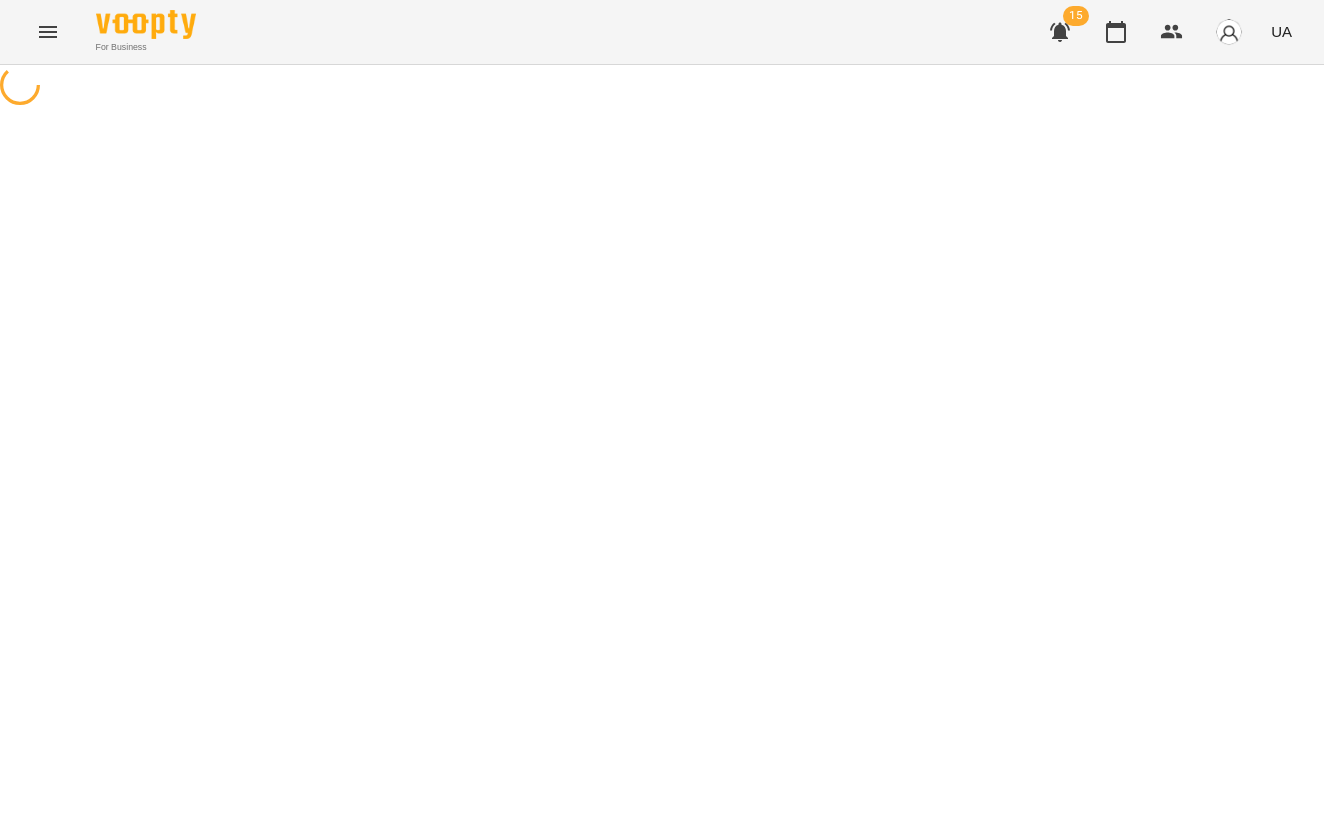 select on "**********" 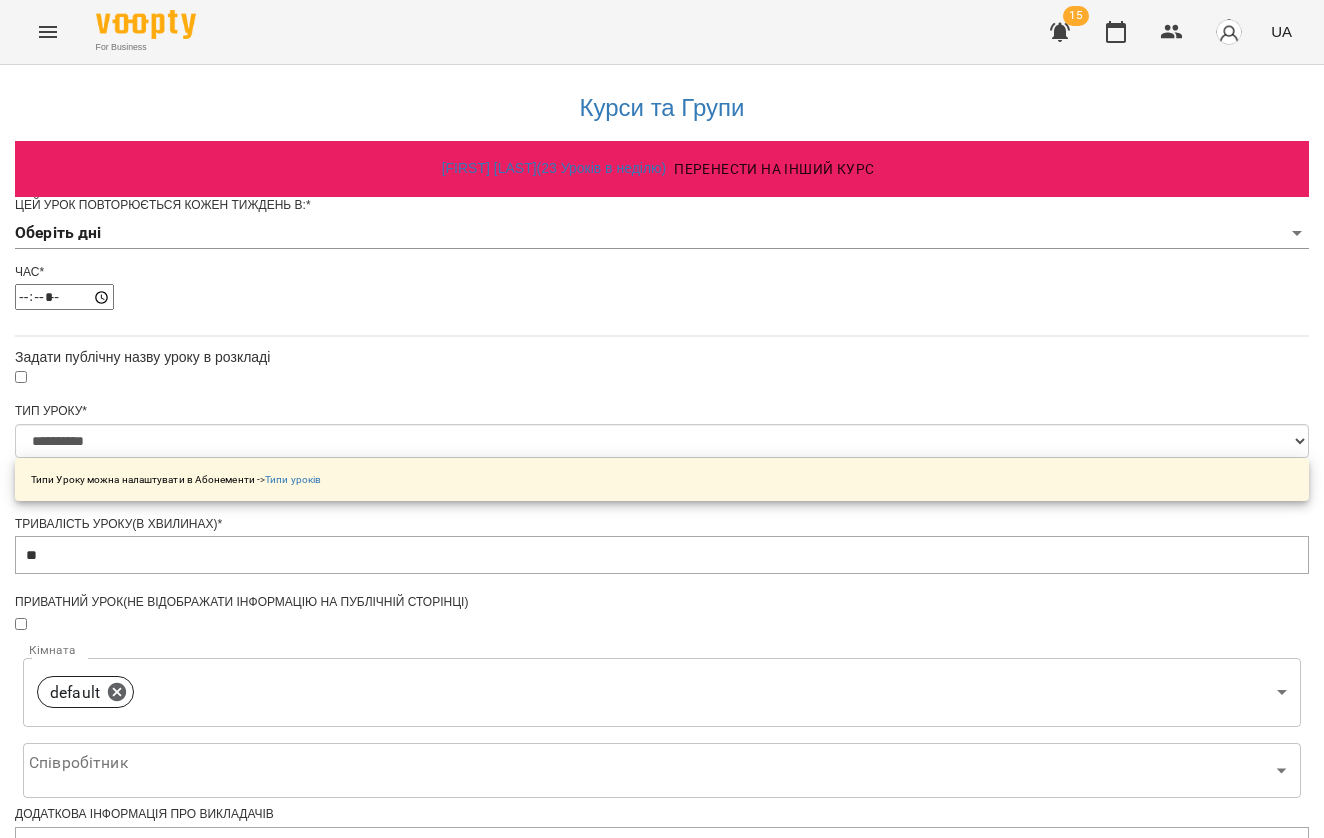 click on "**********" at bounding box center [662, 636] 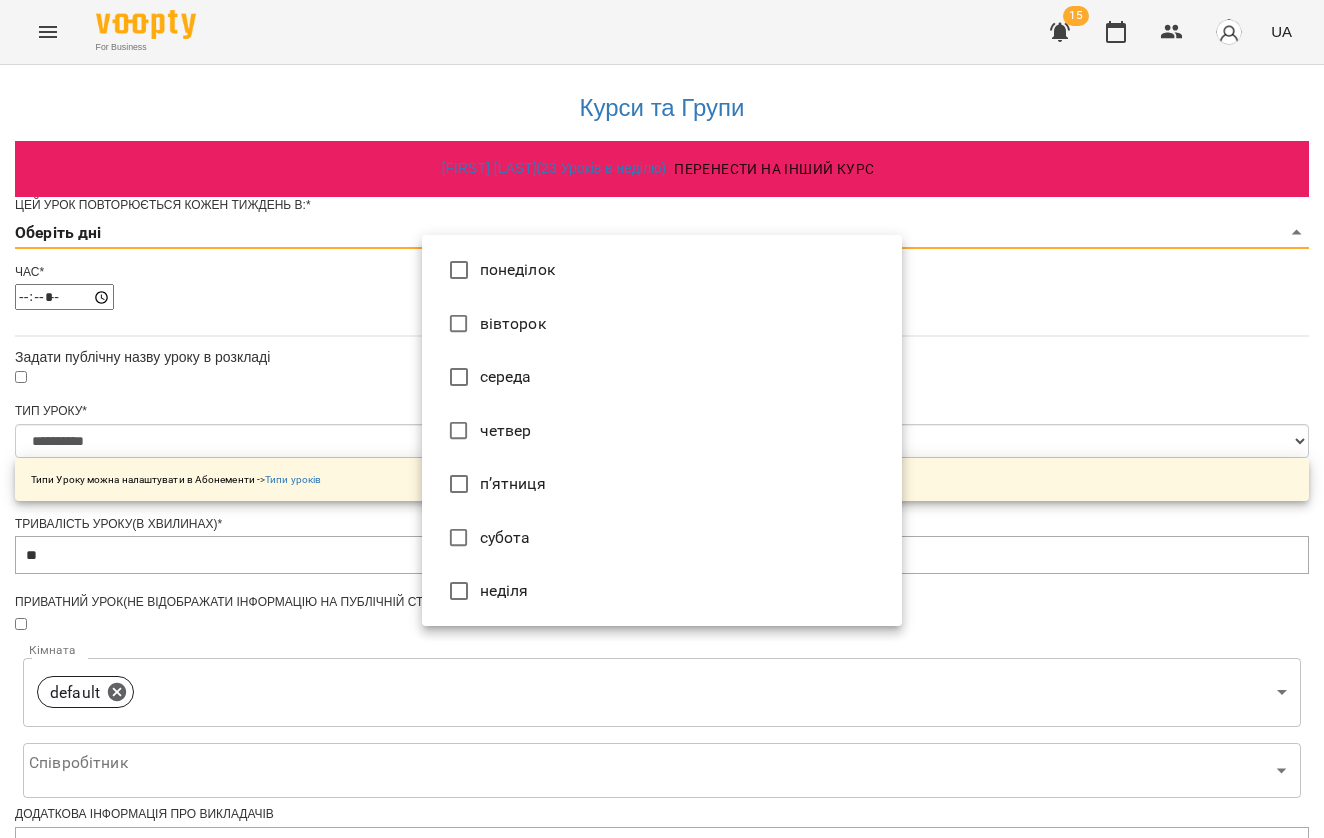 click on "середа" at bounding box center [662, 377] 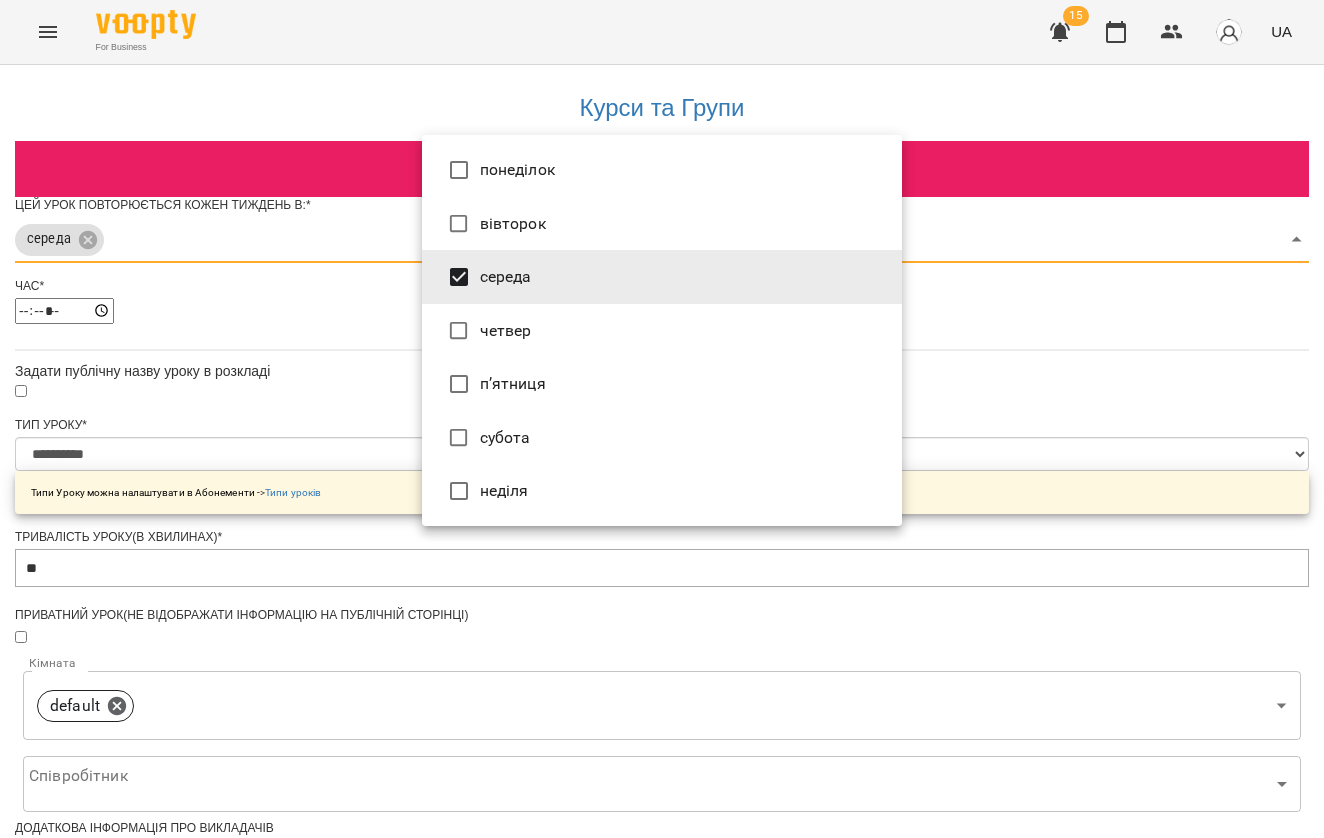 click at bounding box center (662, 419) 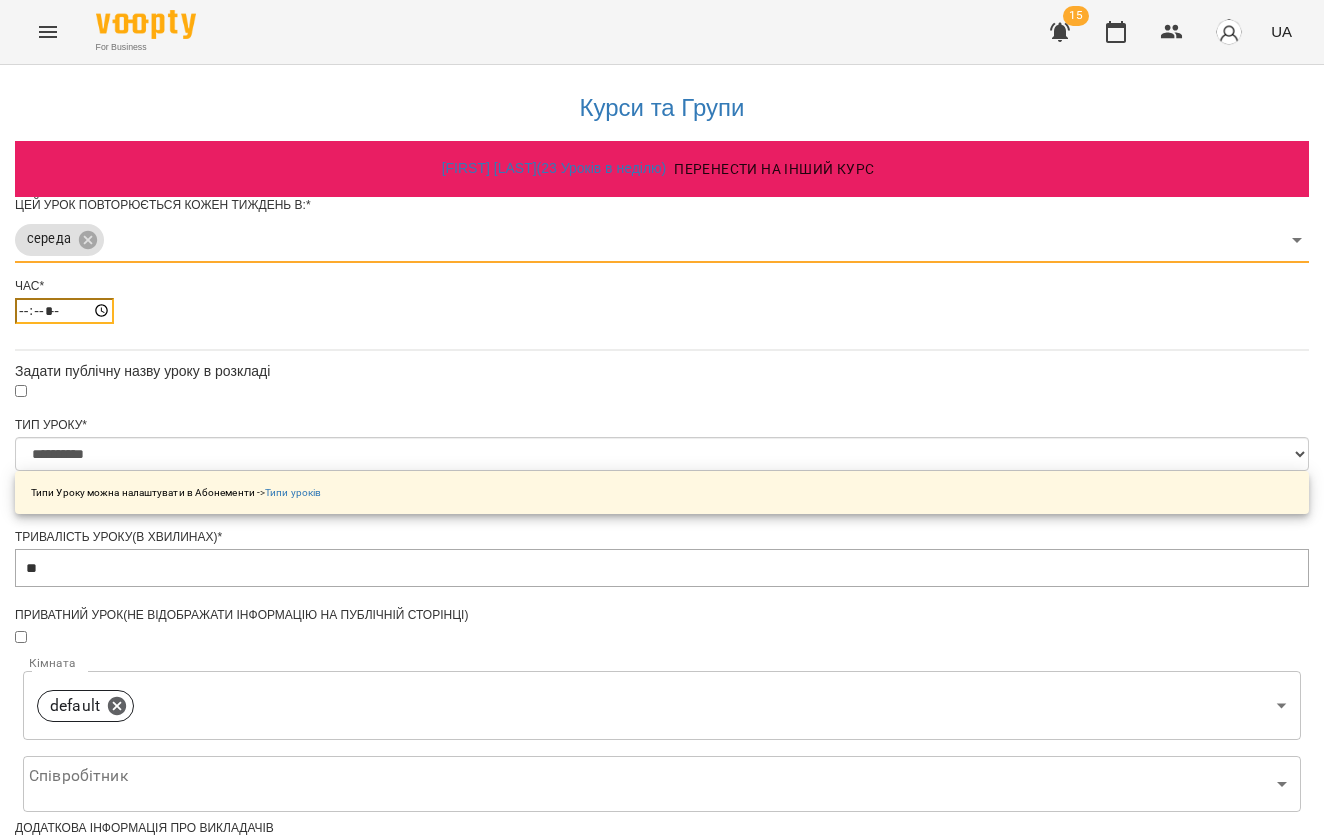 click on "*****" at bounding box center (64, 311) 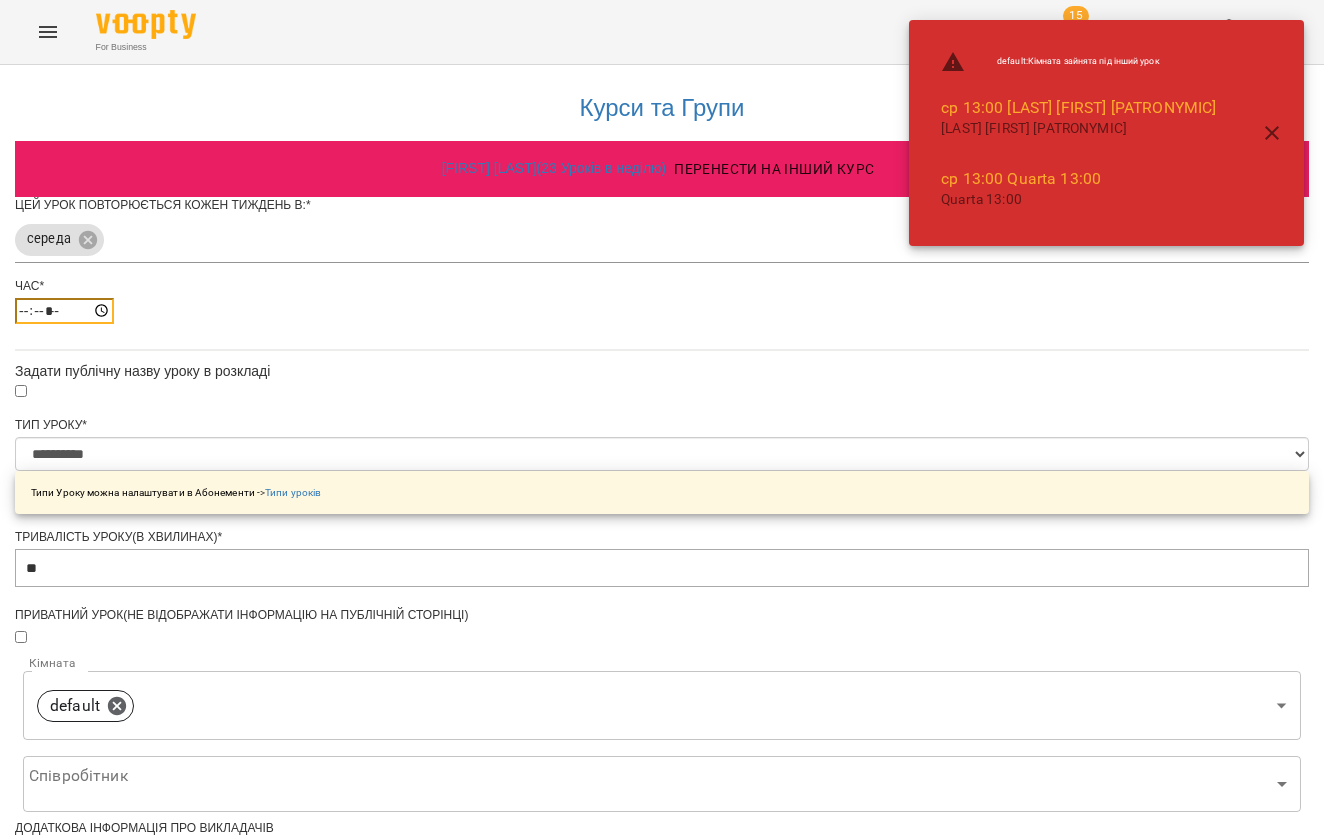 type on "*****" 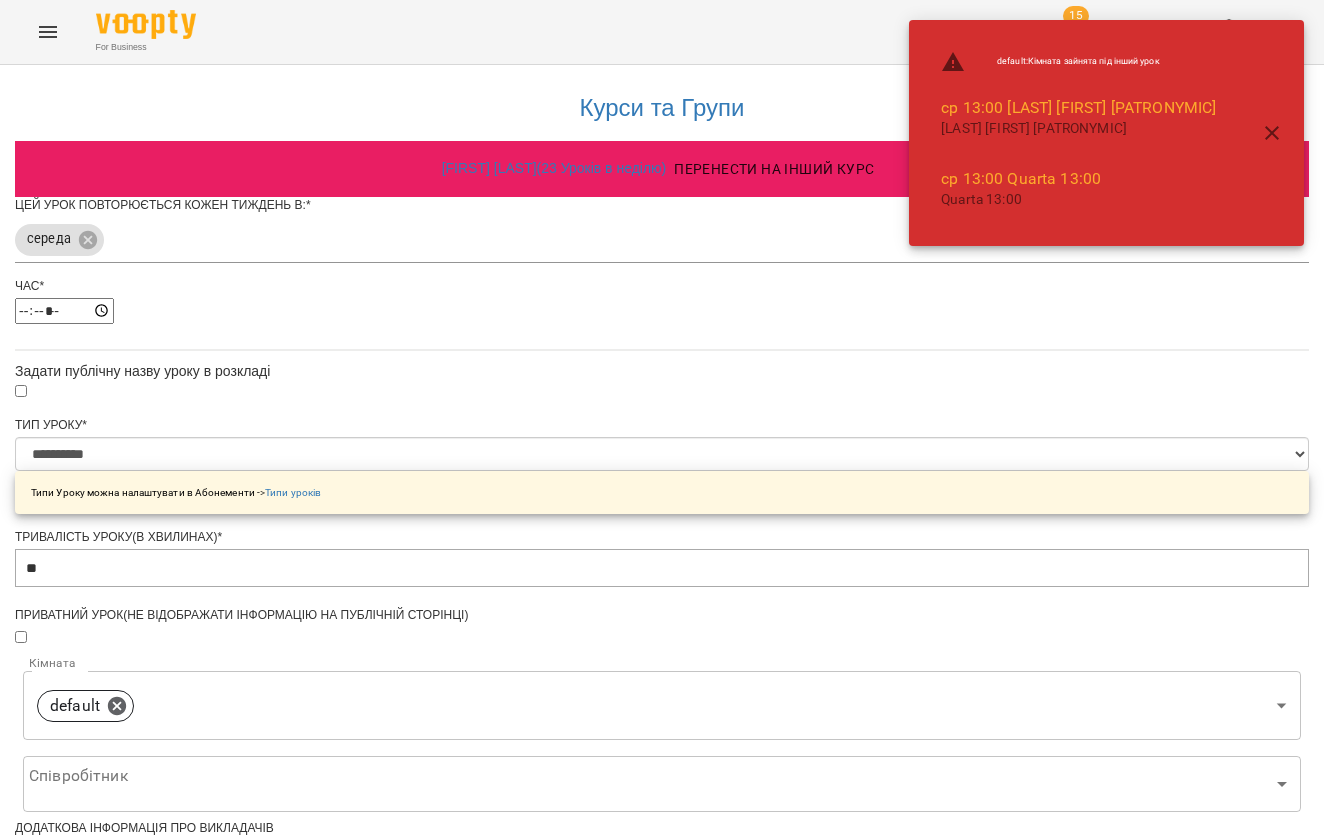 click on "**********" at bounding box center (662, 677) 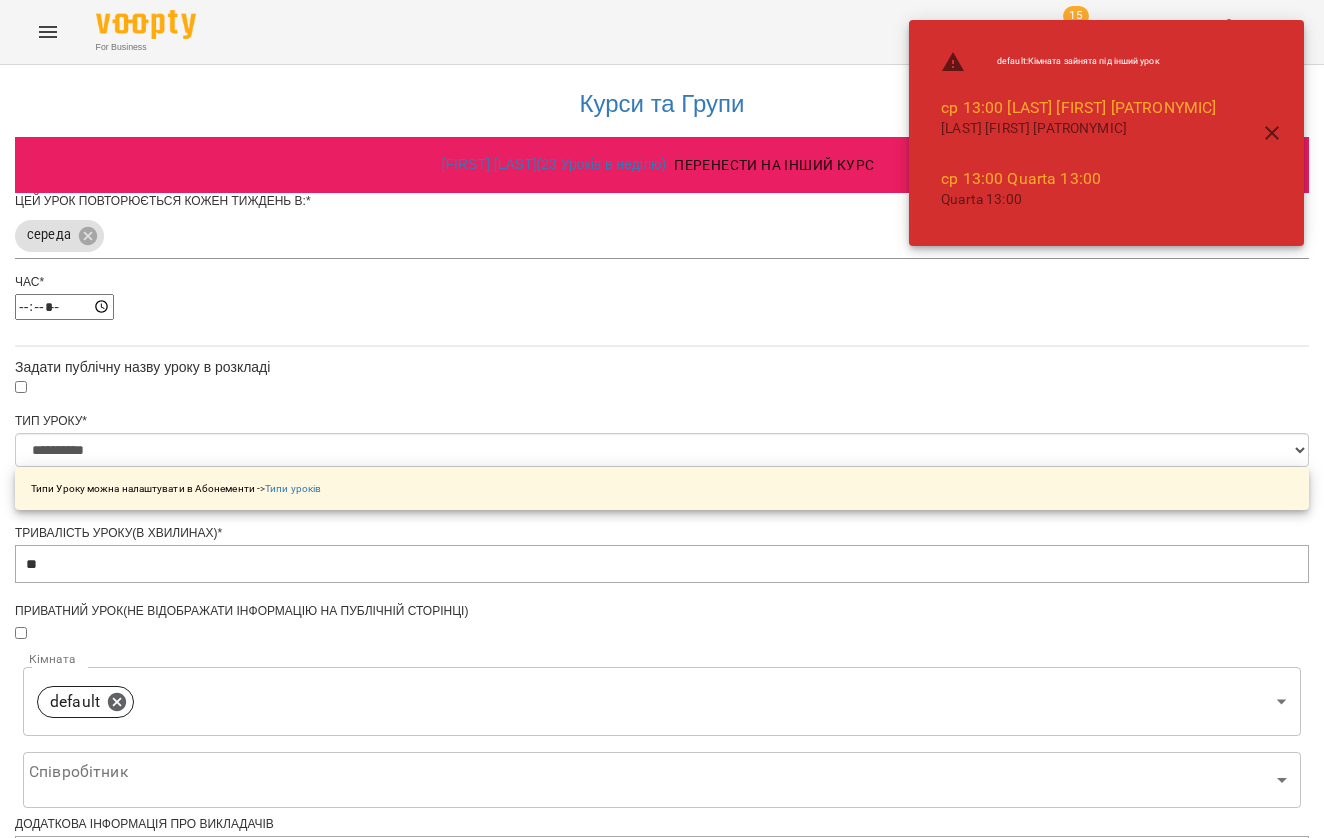 scroll, scrollTop: 469, scrollLeft: 0, axis: vertical 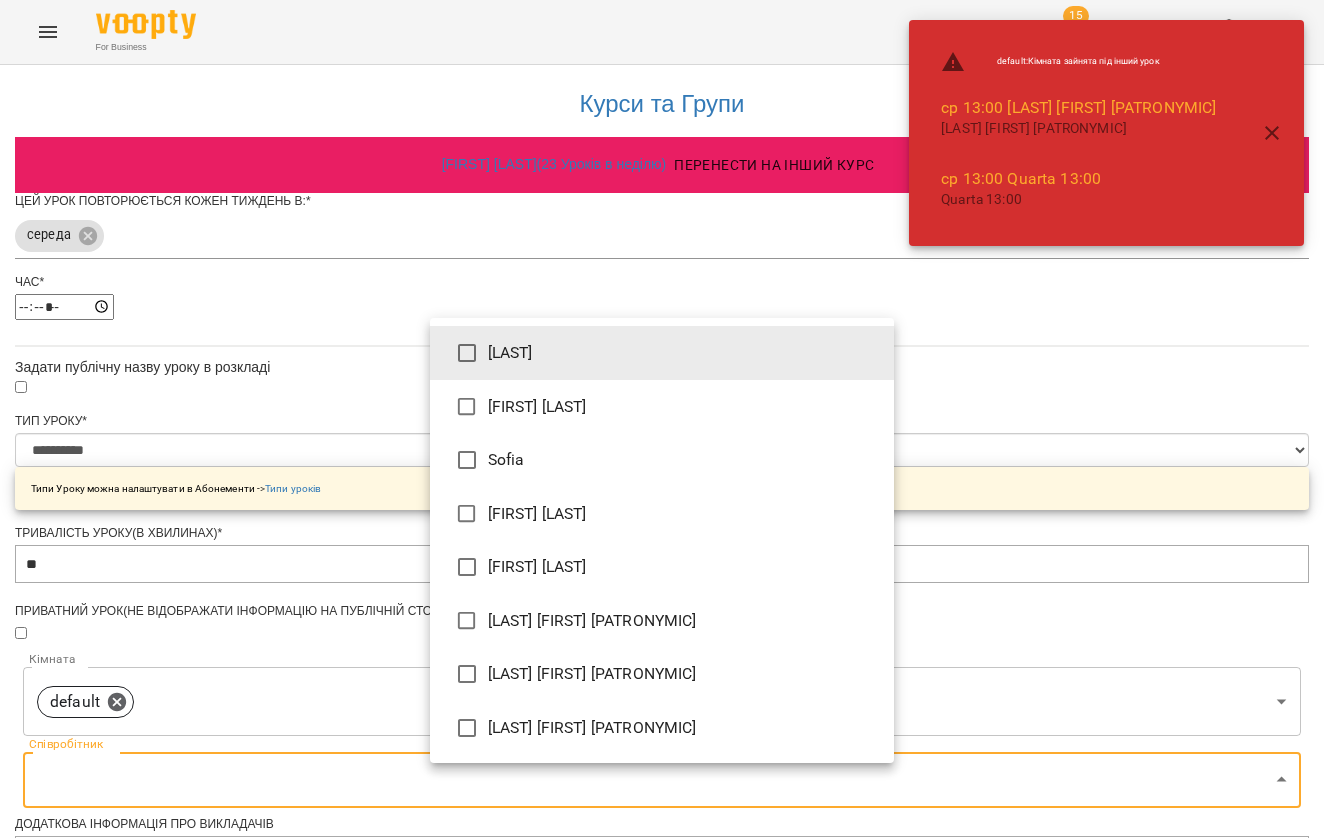 click on "[FIRST] [LAST]" at bounding box center [662, 567] 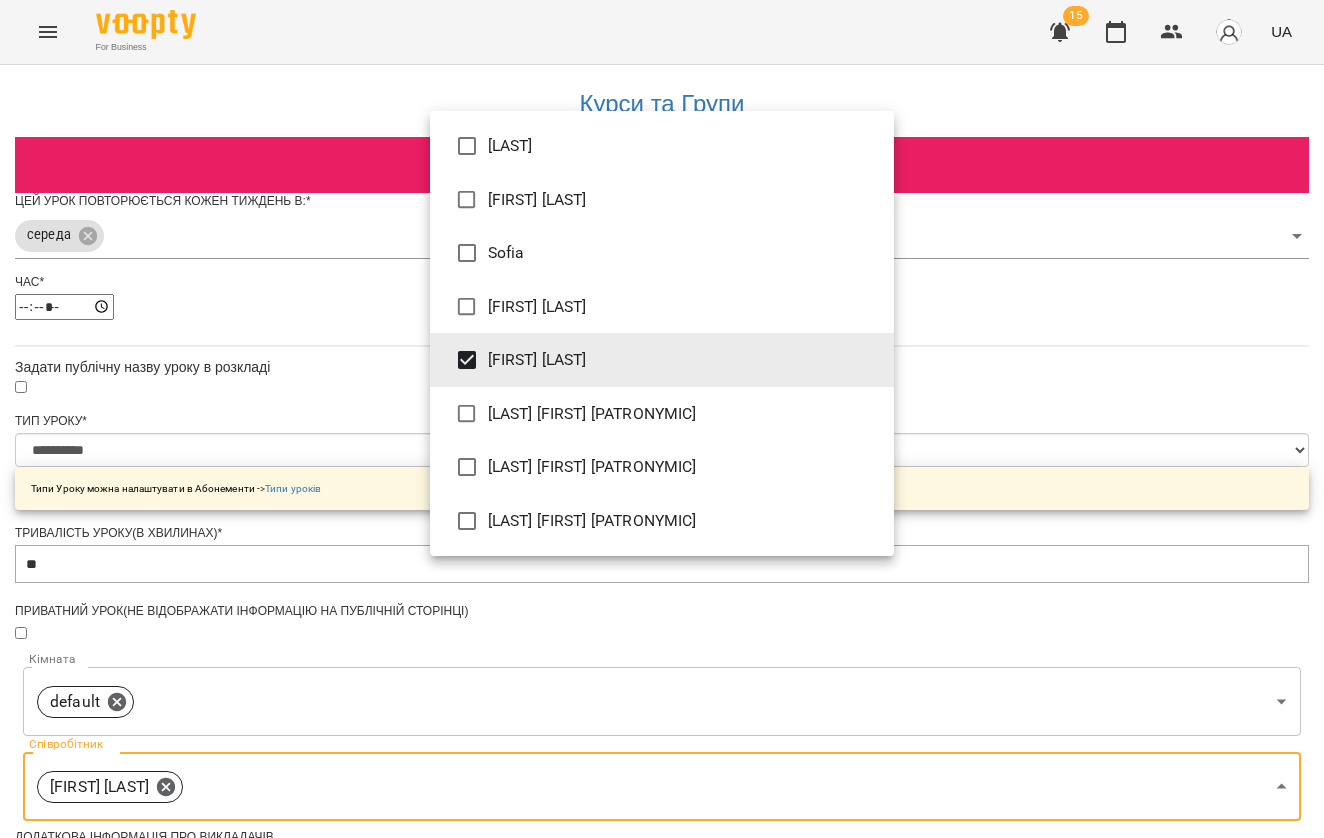 click at bounding box center [662, 419] 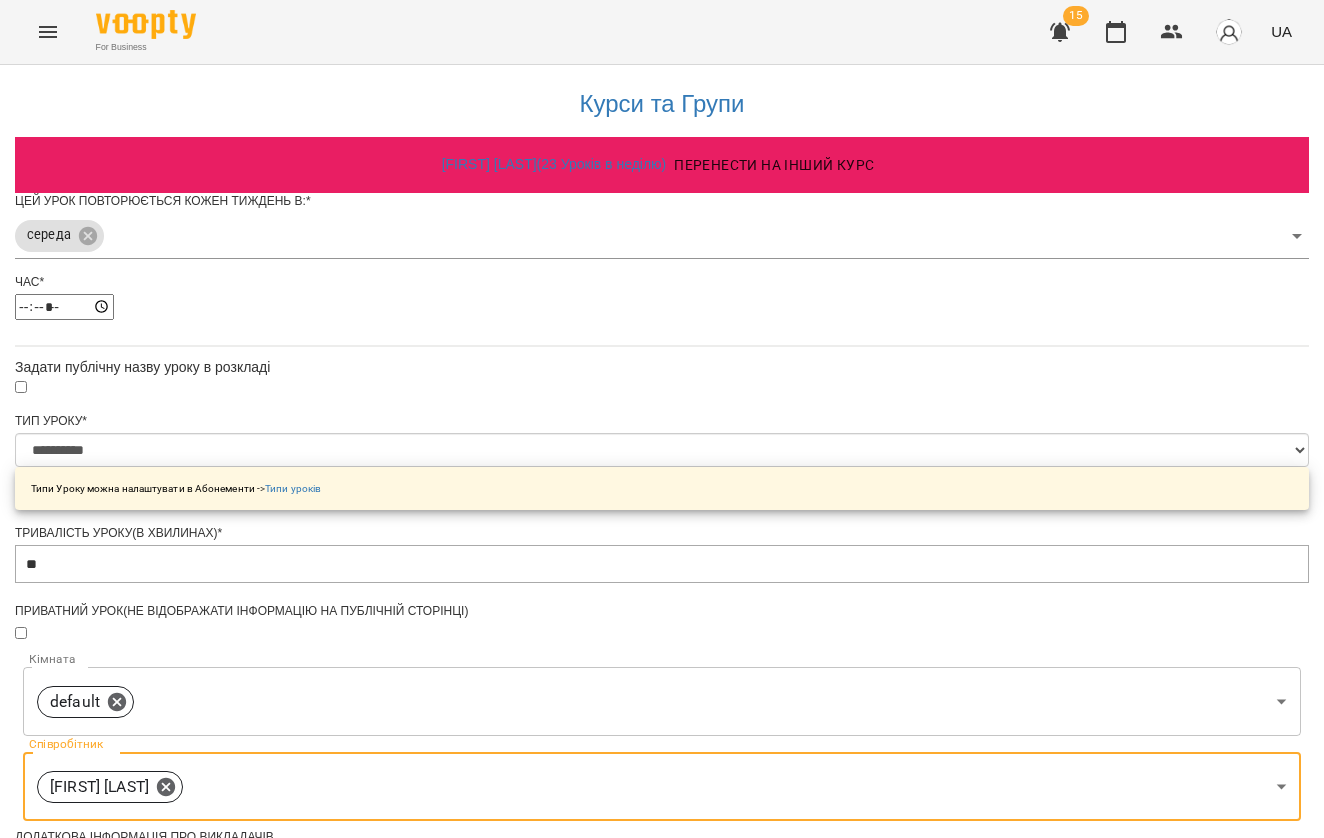 click on "Задати дату початку" at bounding box center (662, 1145) 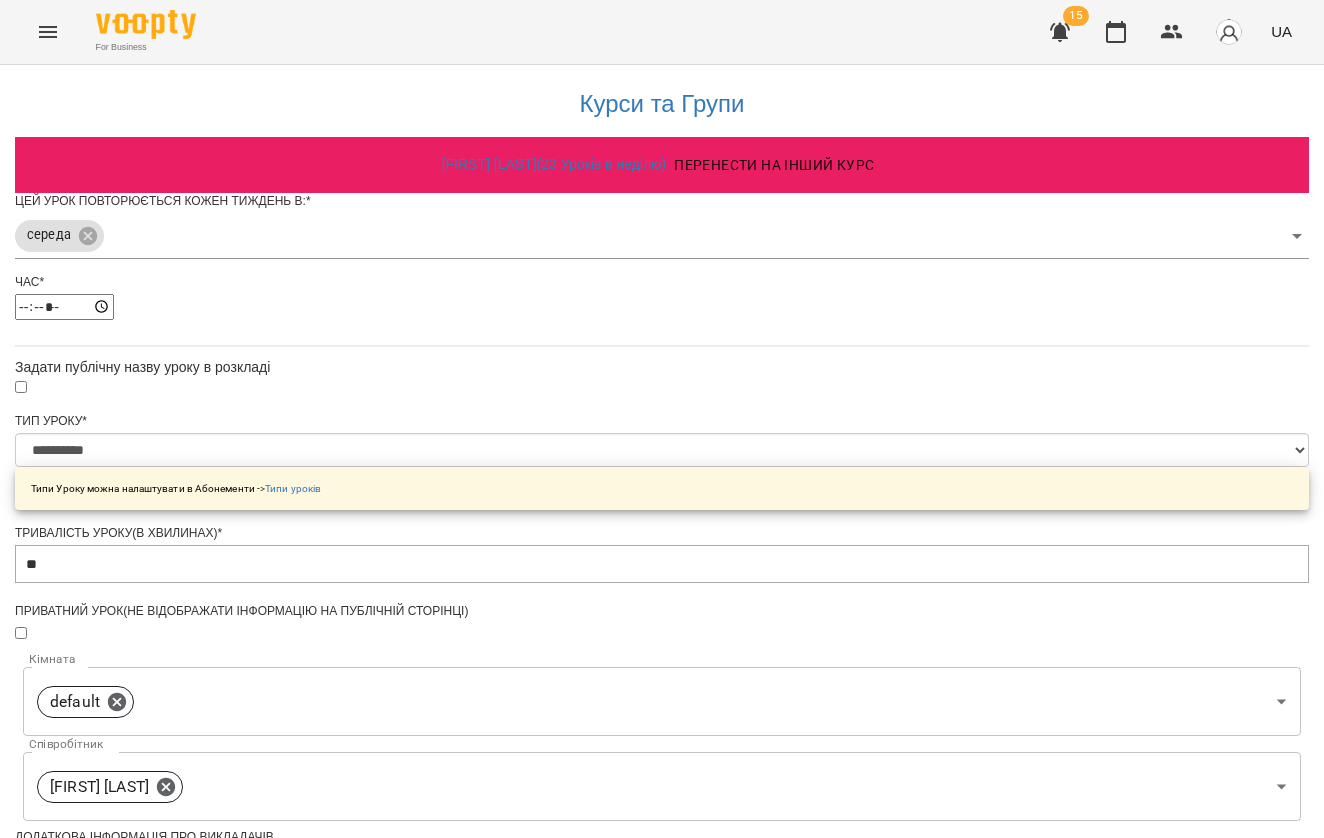 scroll, scrollTop: 601, scrollLeft: 0, axis: vertical 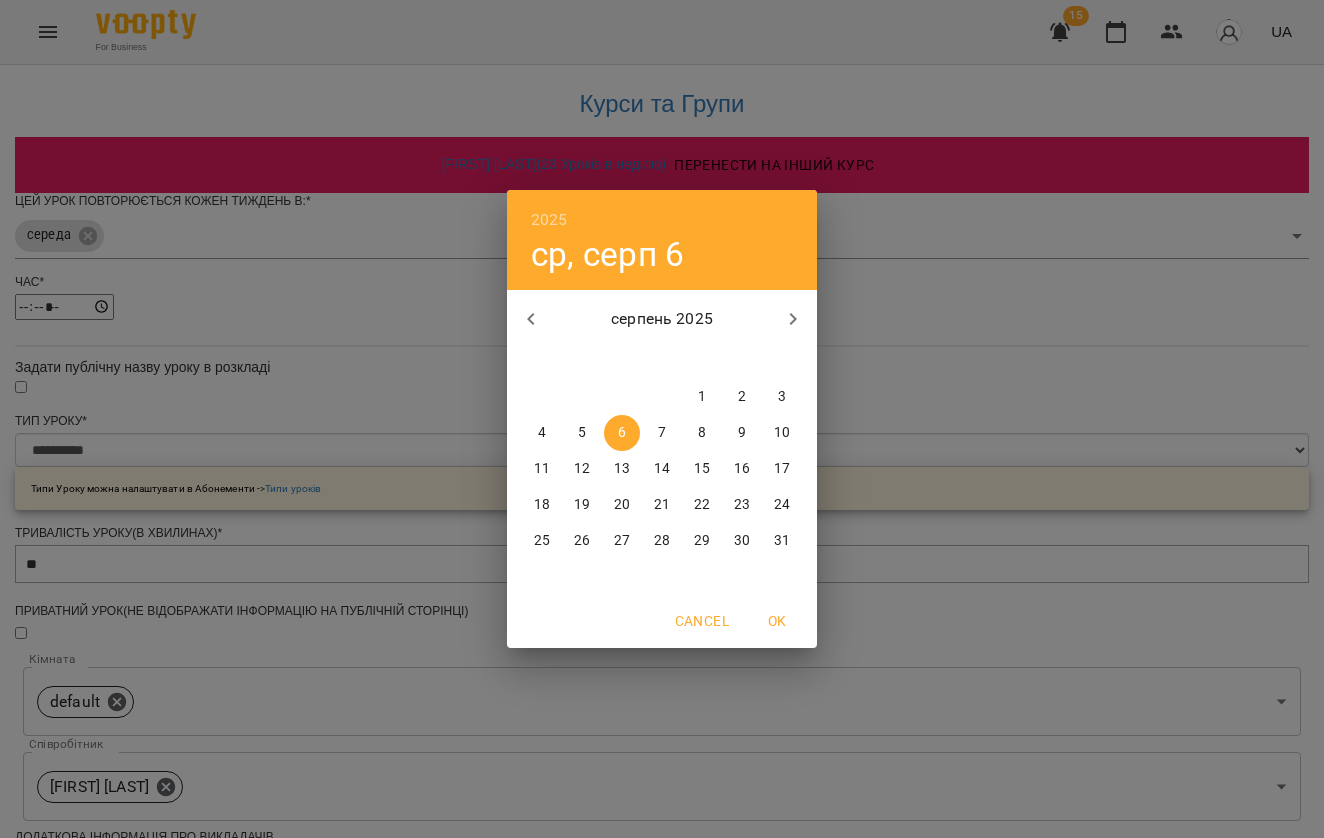 click on "11" at bounding box center (542, 469) 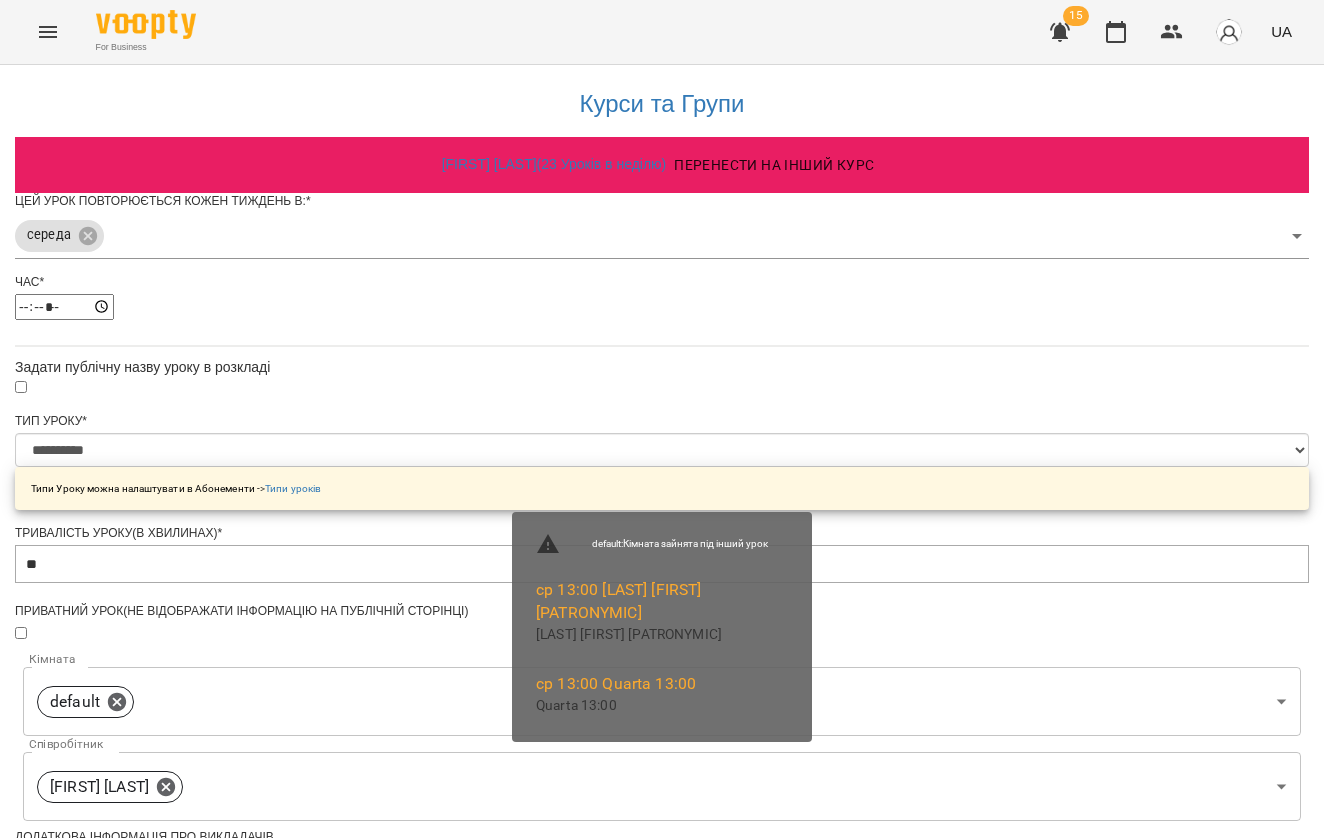 click on "Зберегти" at bounding box center [662, 1323] 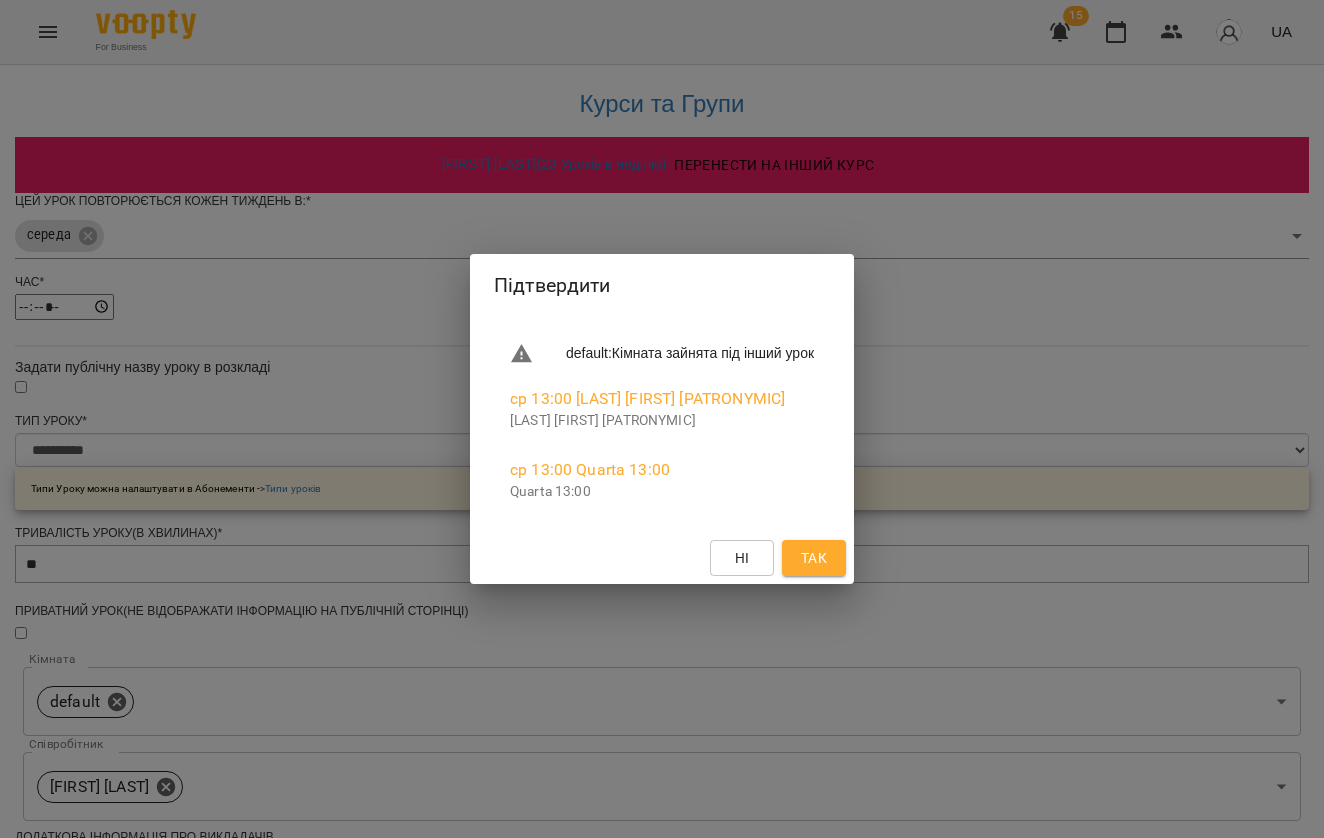 click on "Так" at bounding box center [814, 558] 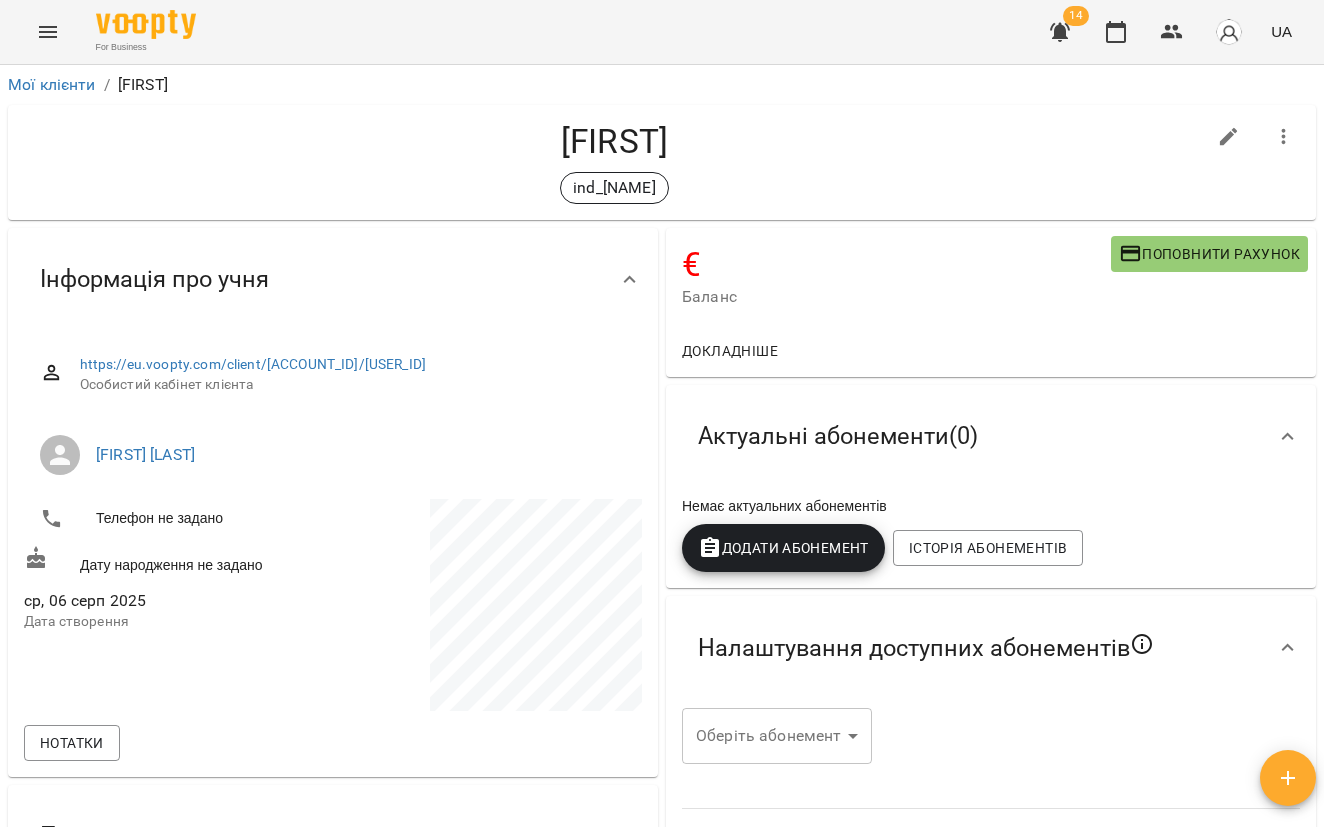 click 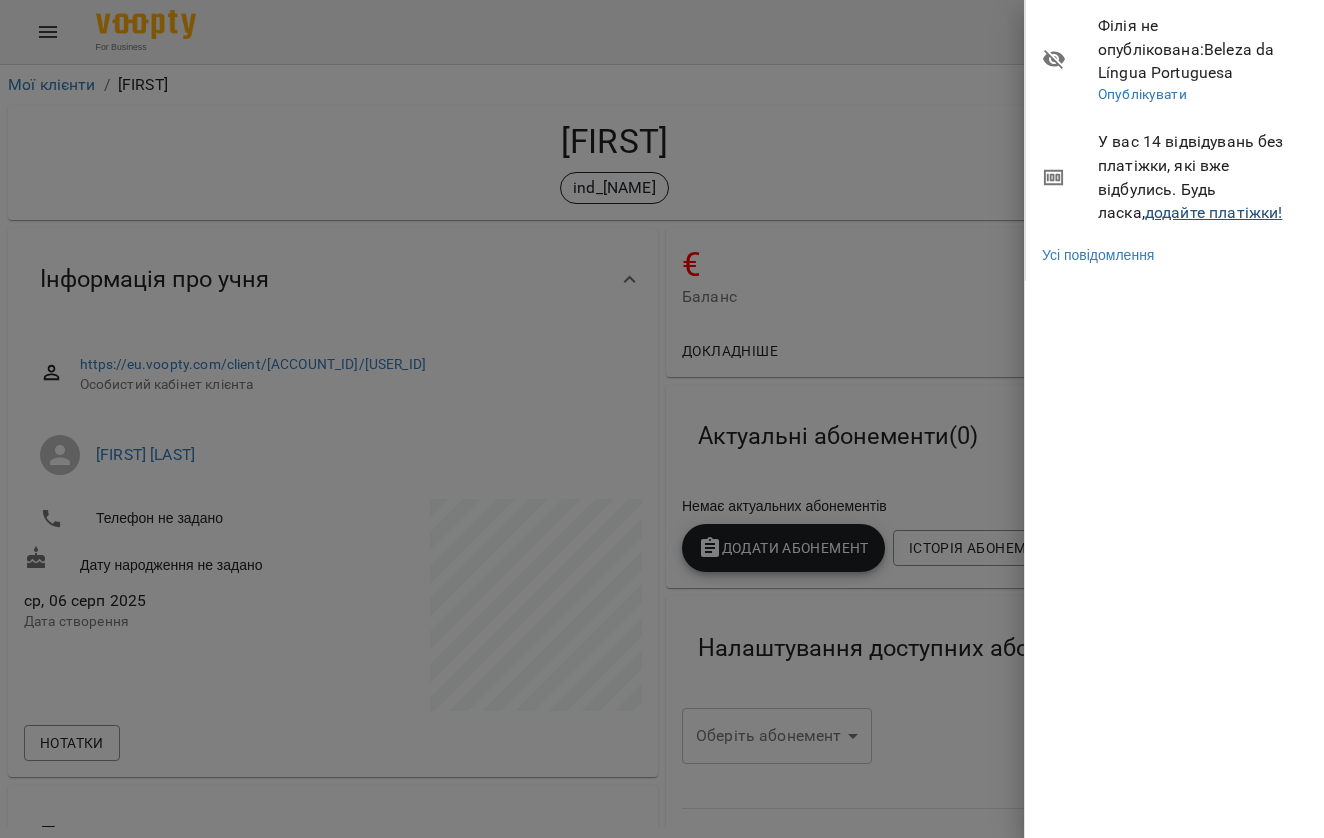 click on "додайте платіжки!" at bounding box center (1214, 212) 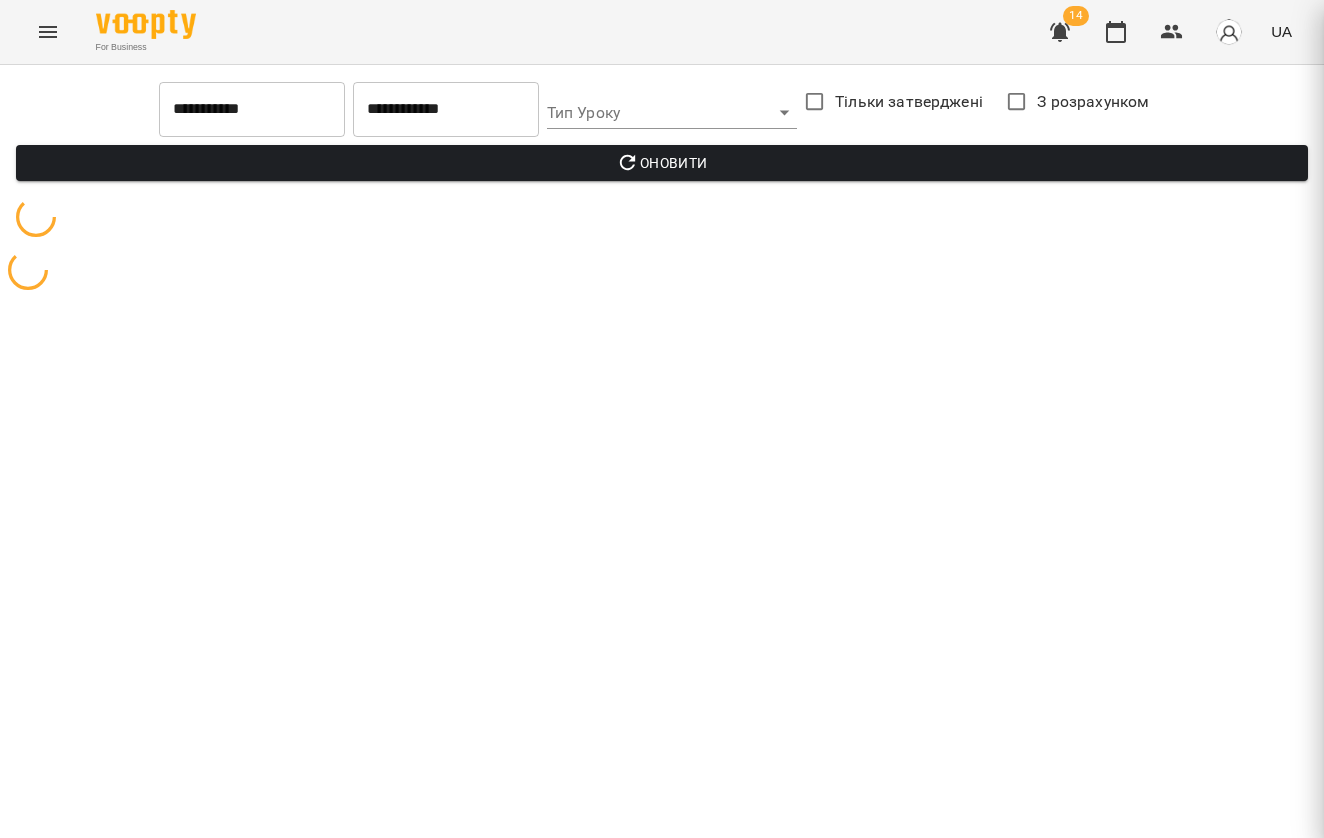 scroll, scrollTop: 0, scrollLeft: 0, axis: both 